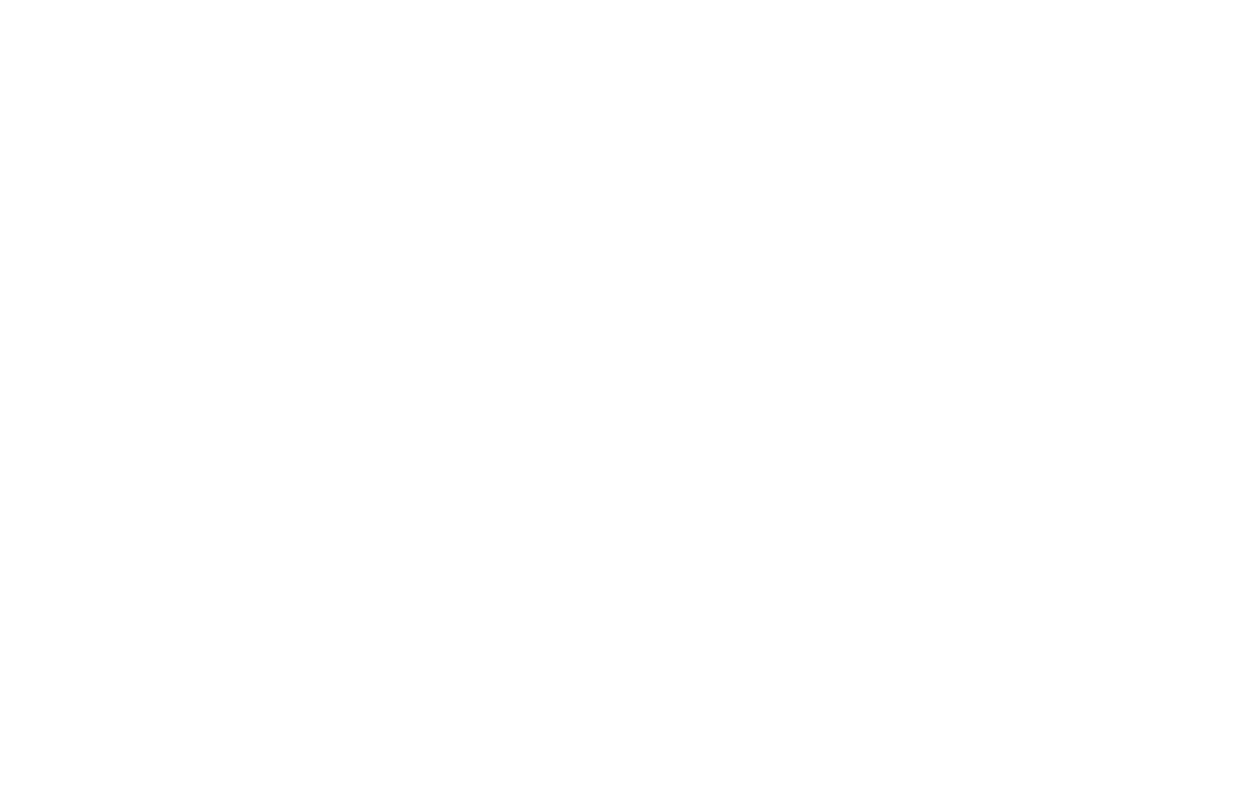 scroll, scrollTop: 0, scrollLeft: 0, axis: both 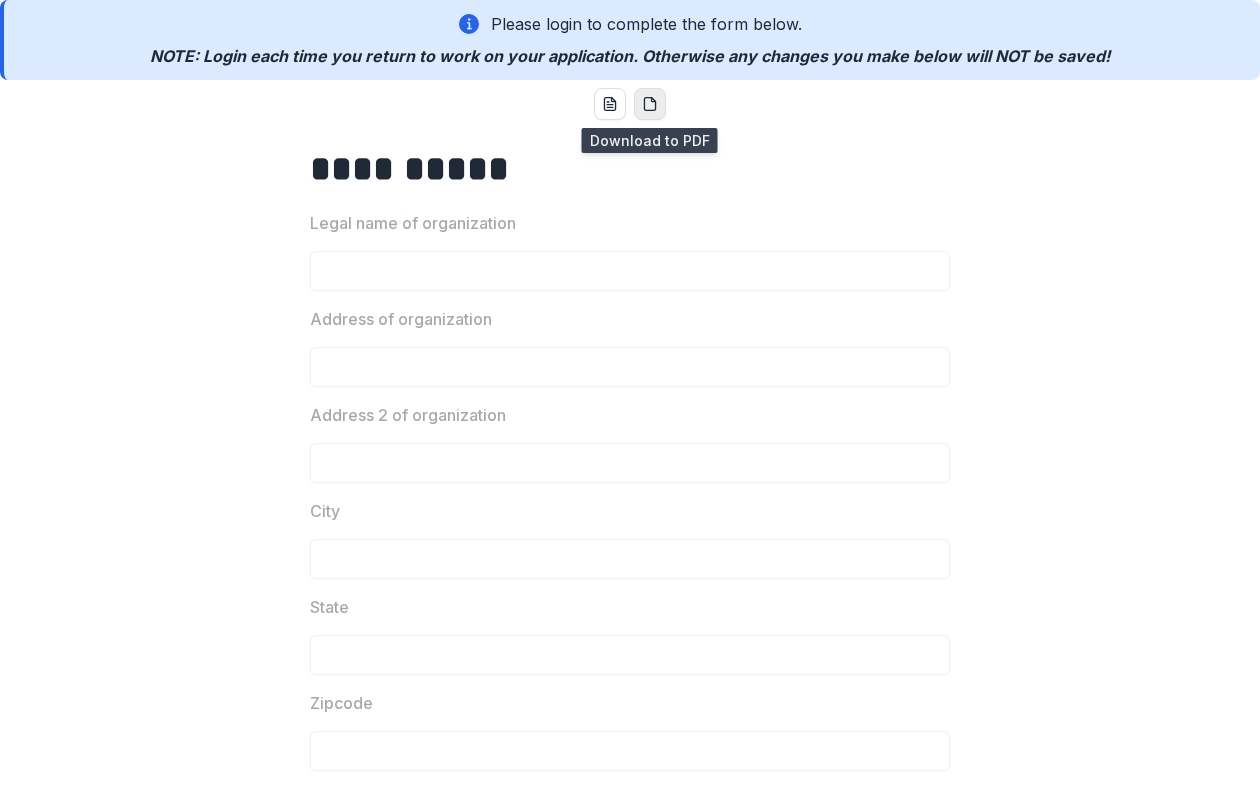 click 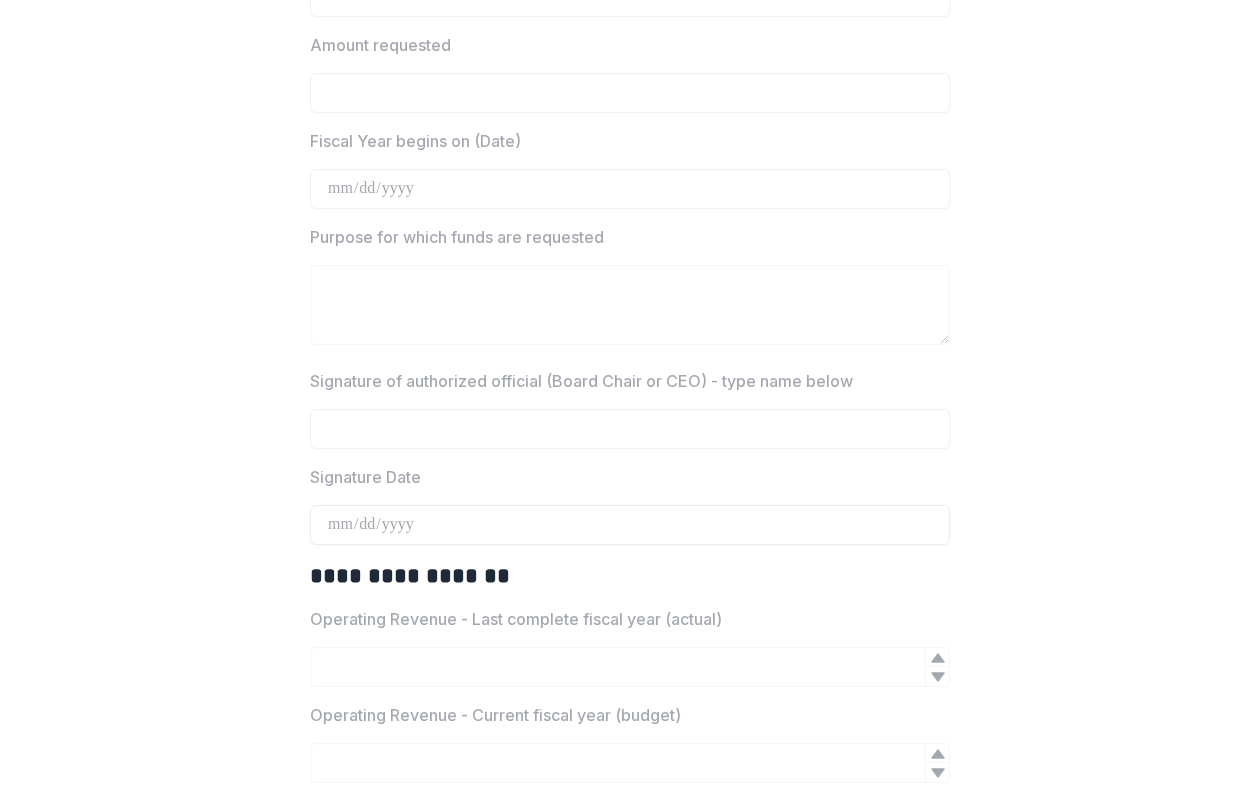 scroll, scrollTop: 2616, scrollLeft: 0, axis: vertical 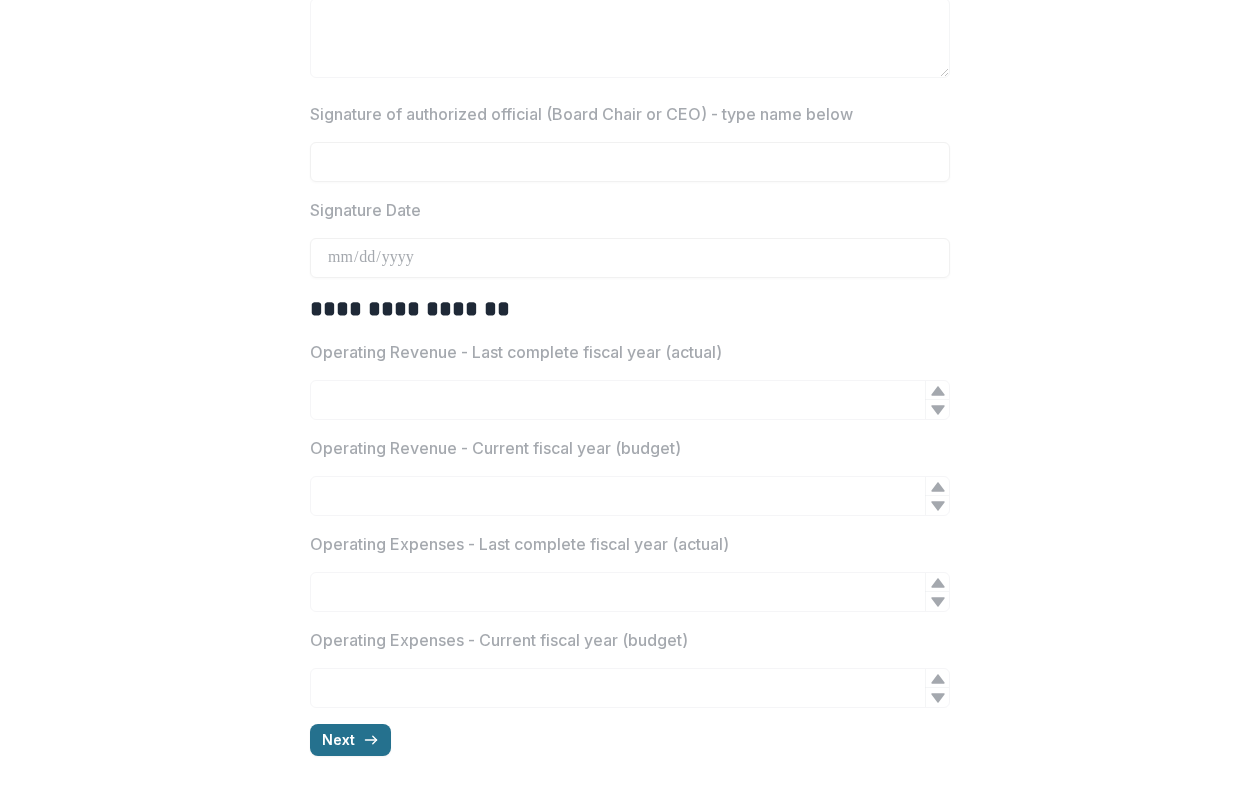 click on "Next" at bounding box center [350, 740] 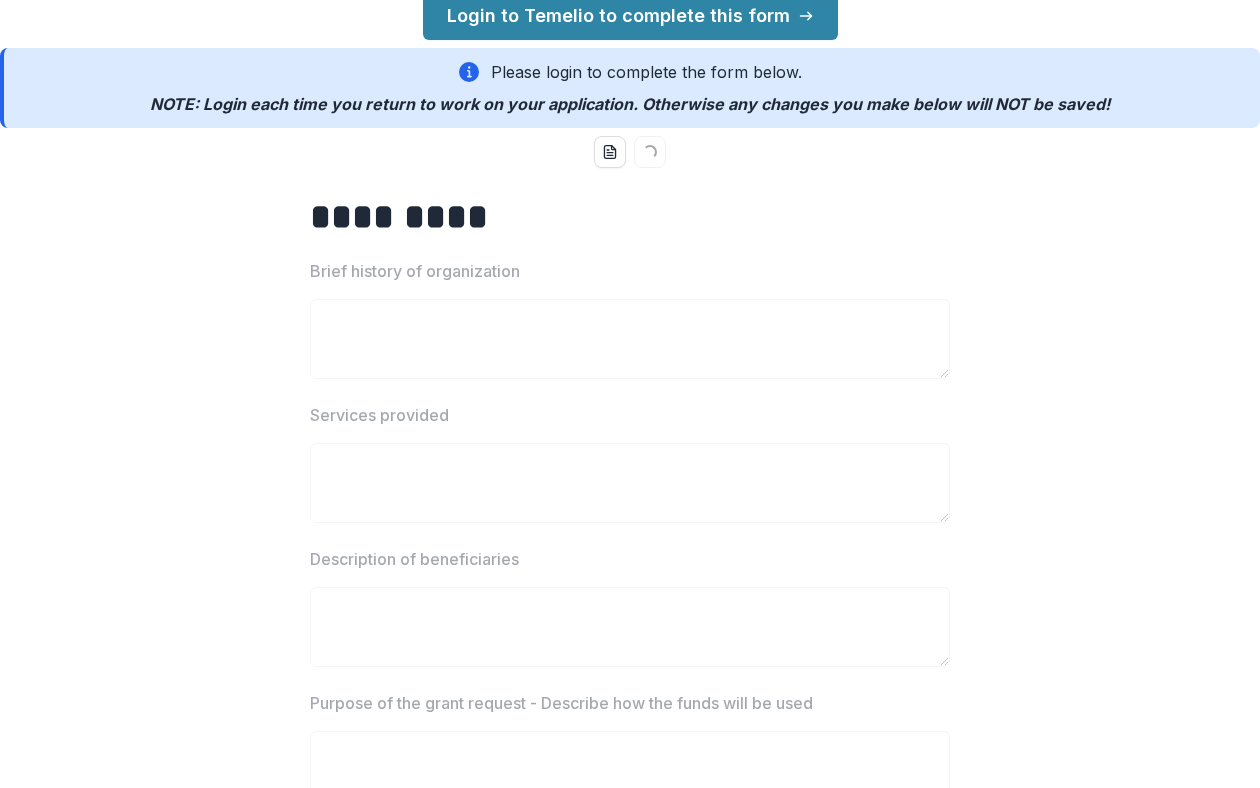 scroll, scrollTop: 109, scrollLeft: 0, axis: vertical 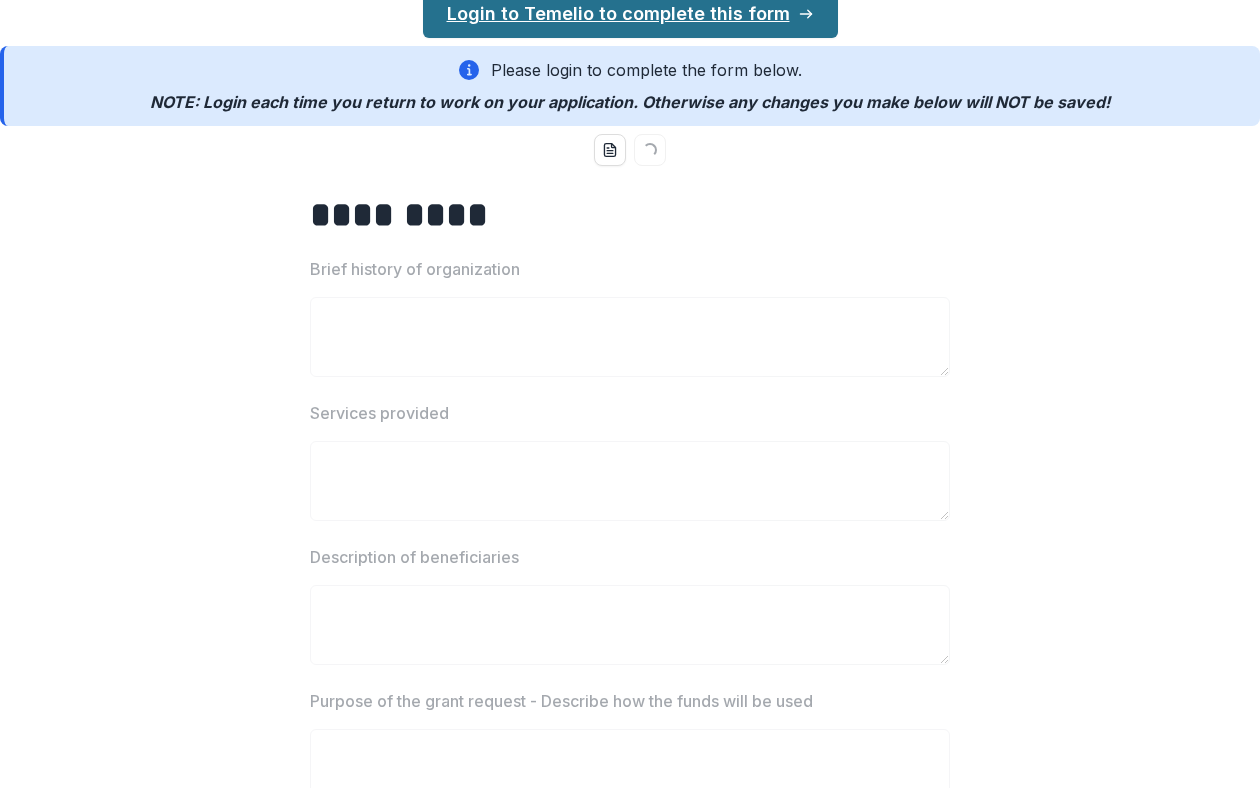 click on "Login to Temelio to complete this form" at bounding box center [630, 14] 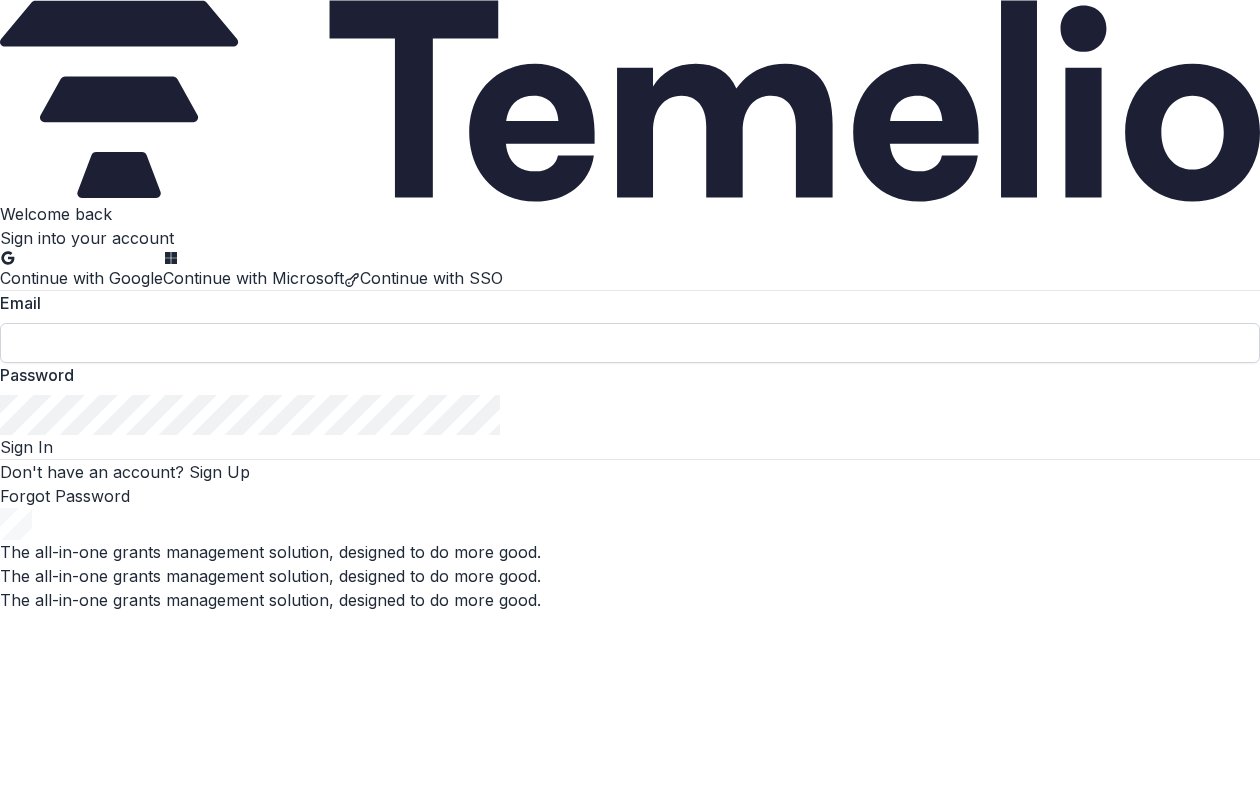 click at bounding box center (630, 343) 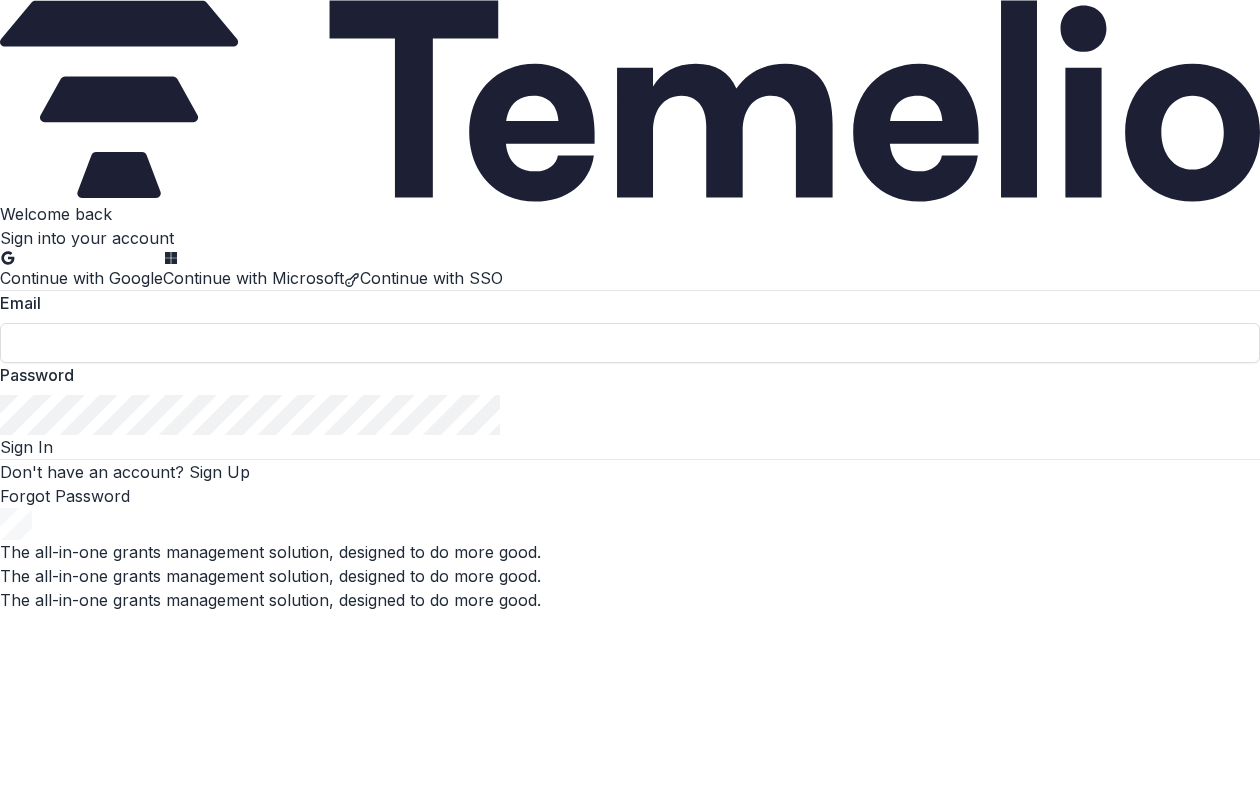 click on "Don't have an account?   Sign Up" at bounding box center (630, 472) 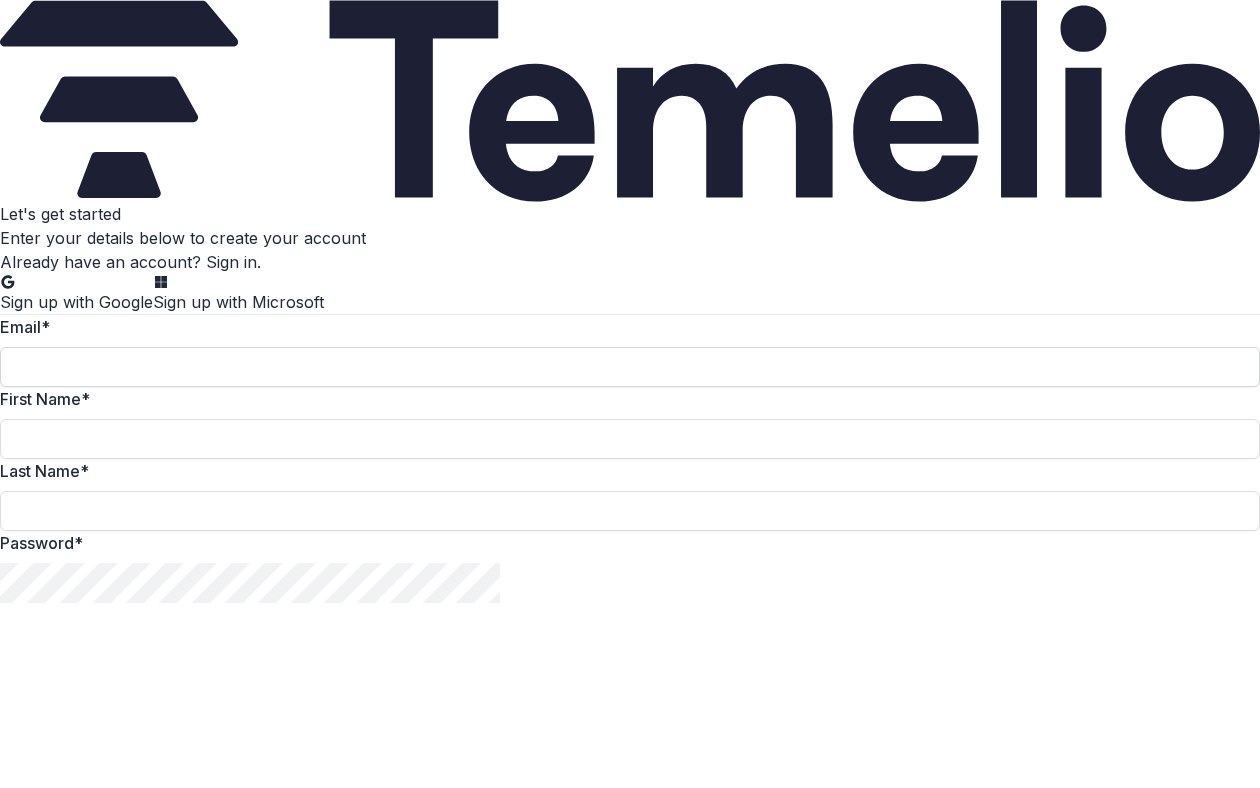 click on "Email *" at bounding box center (630, 367) 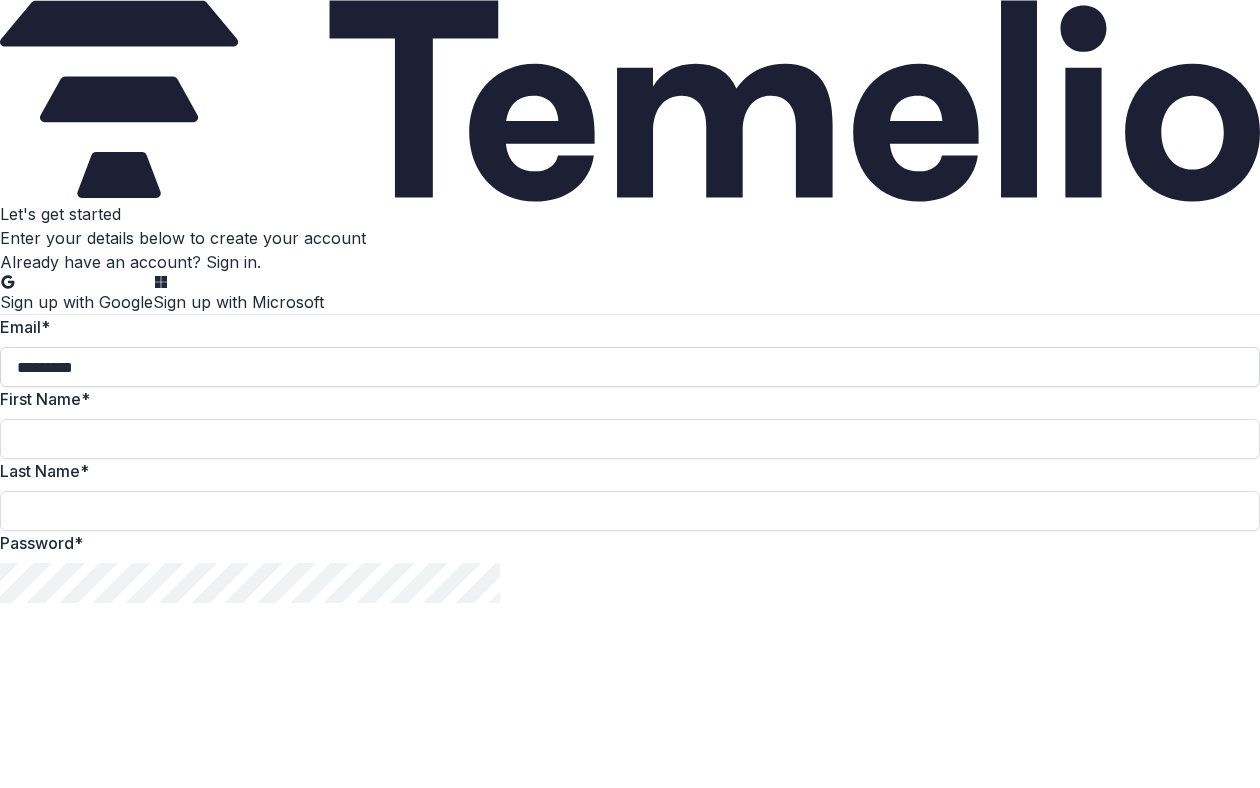 type on "**********" 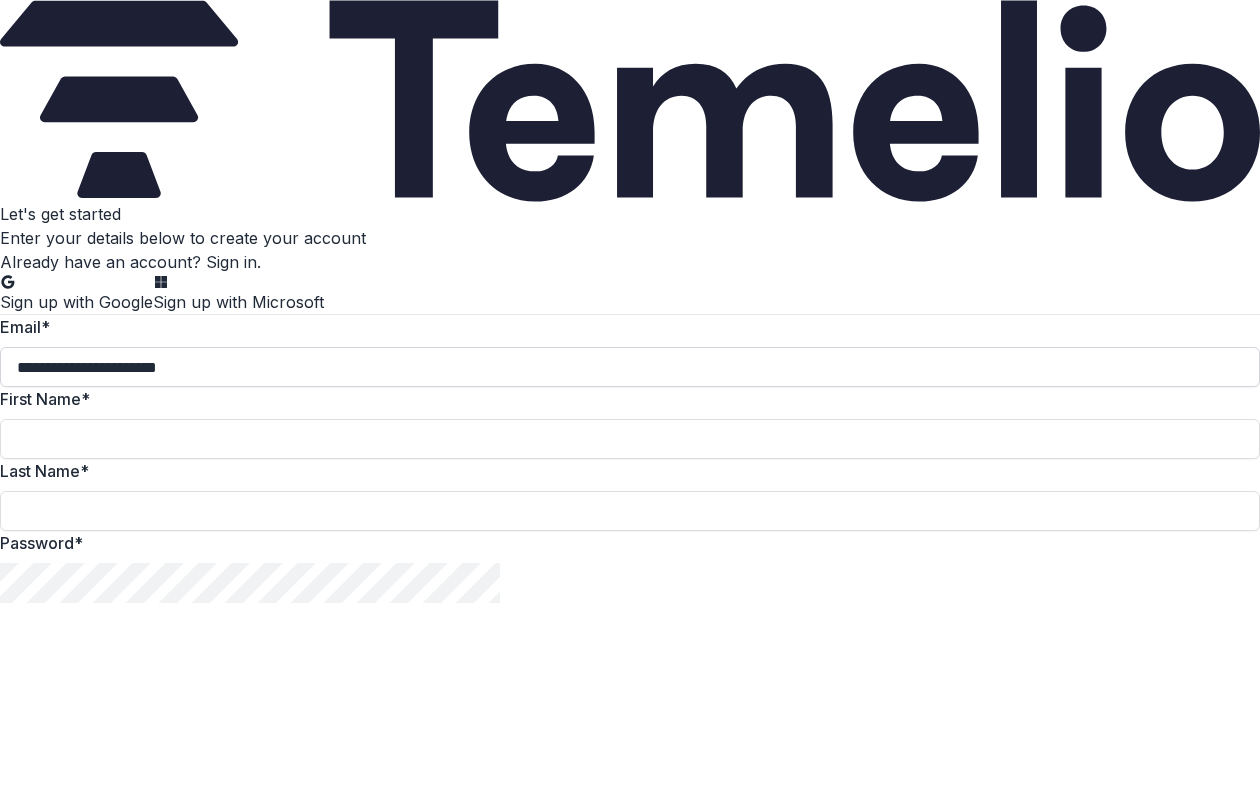type on "********" 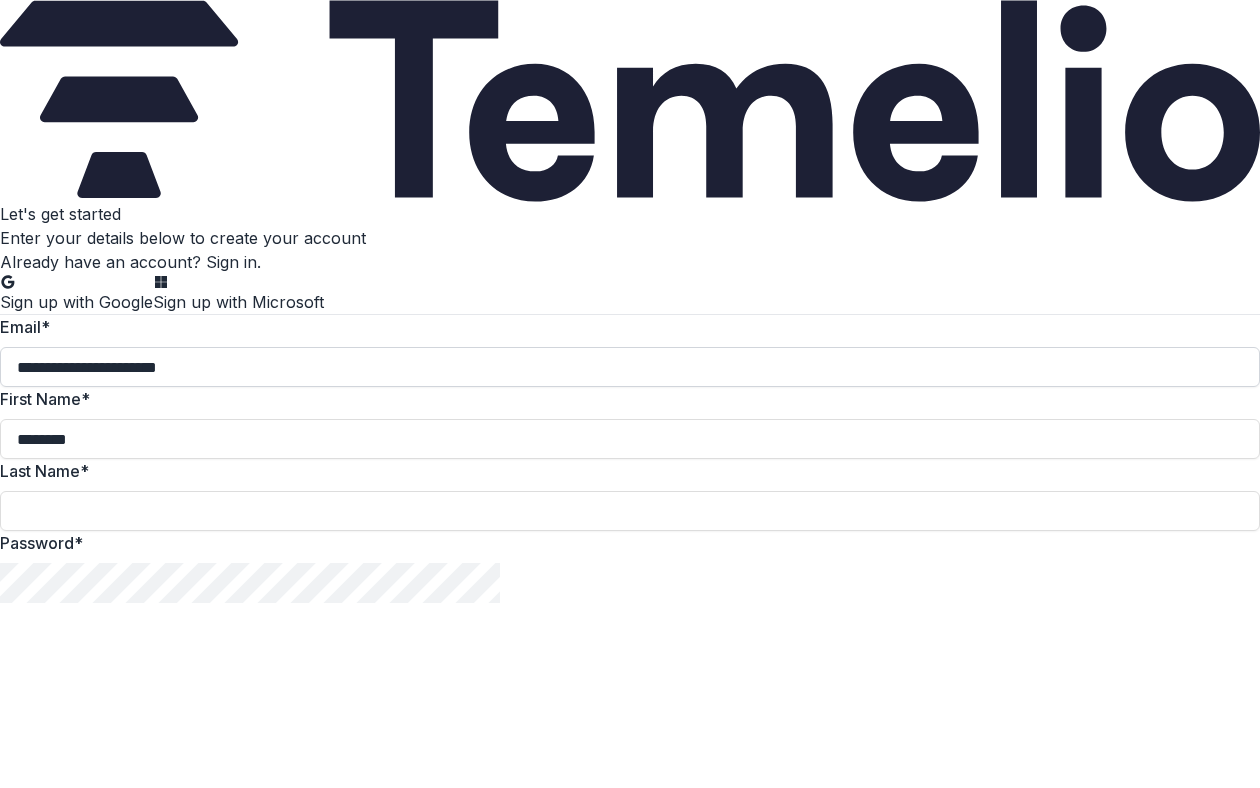 type on "********" 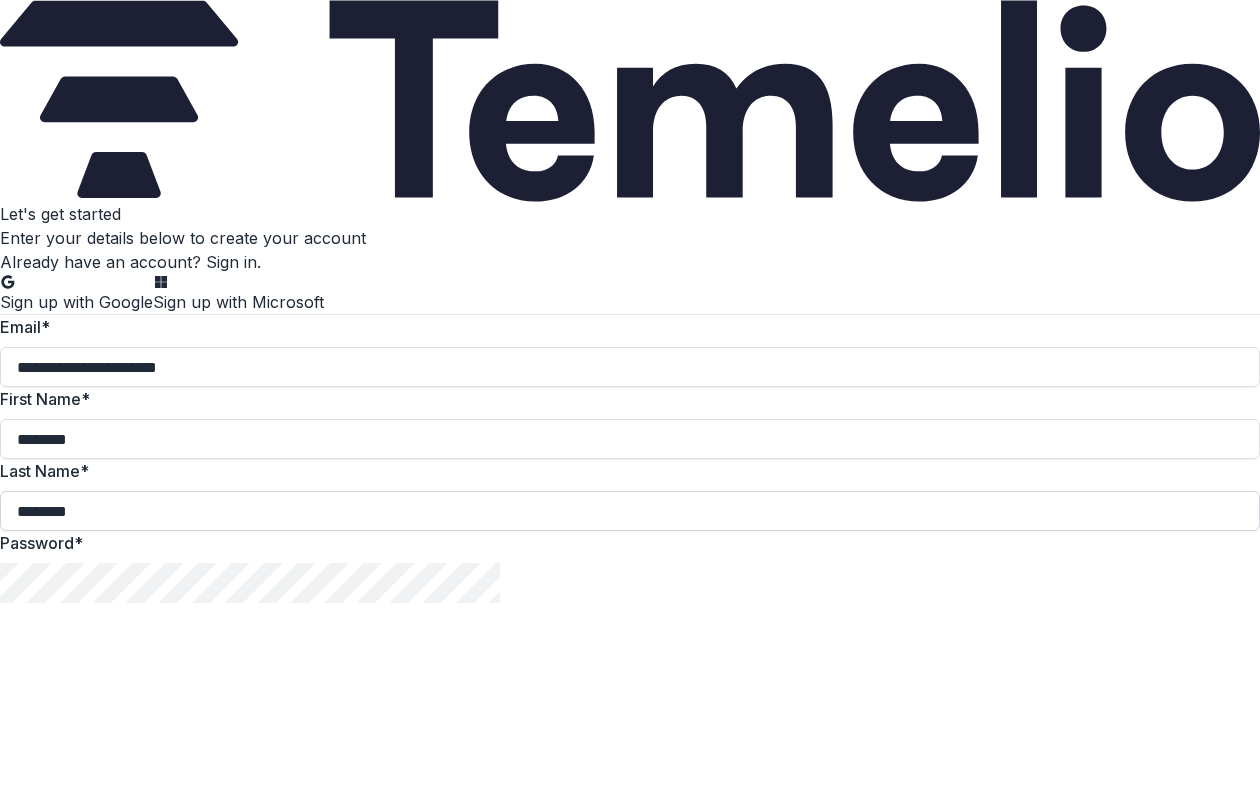 scroll, scrollTop: 120, scrollLeft: 0, axis: vertical 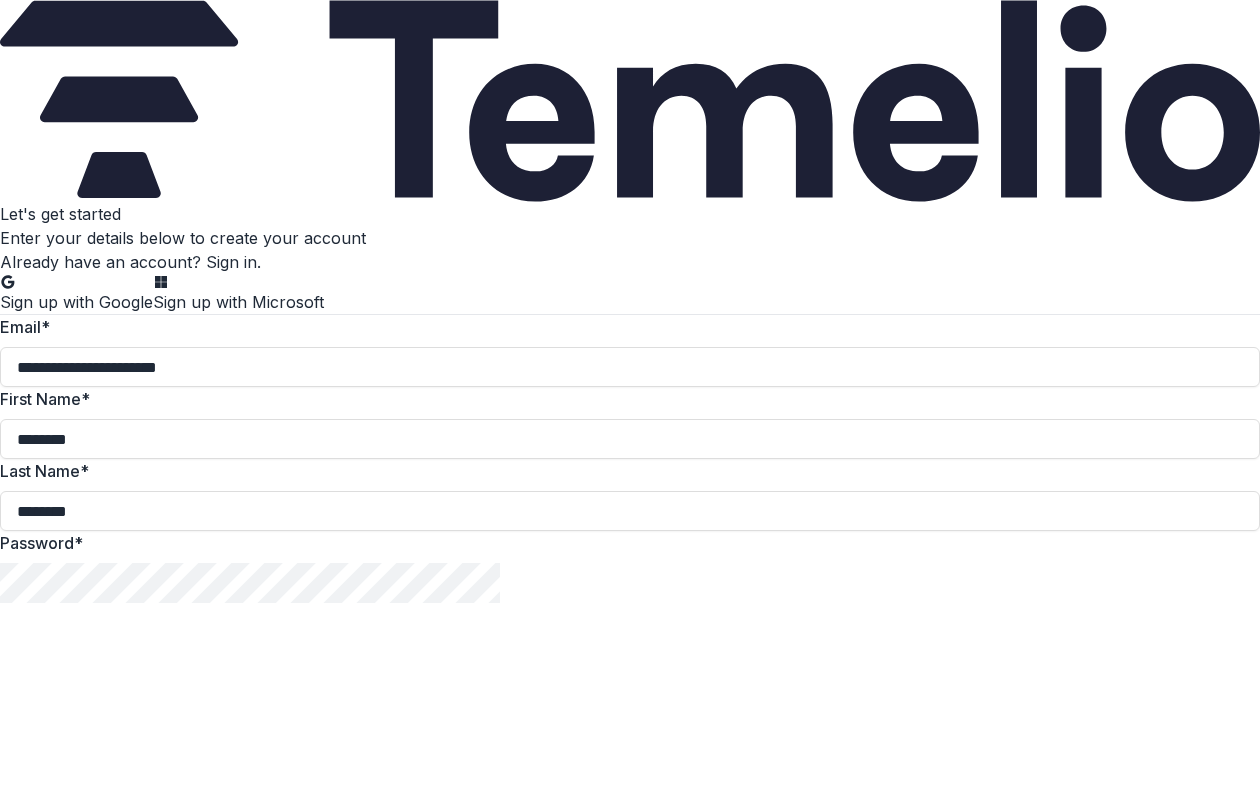 click on "**********" at bounding box center (630, 3660) 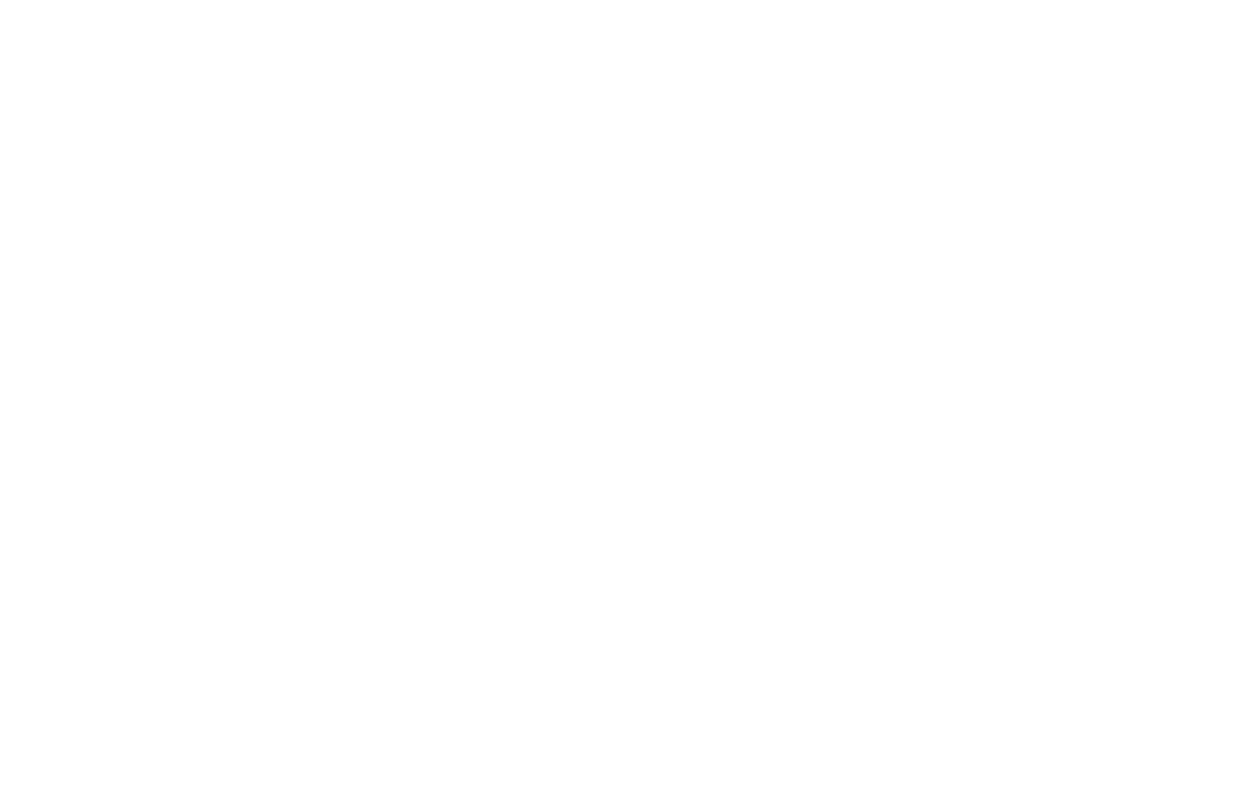 scroll, scrollTop: 0, scrollLeft: 0, axis: both 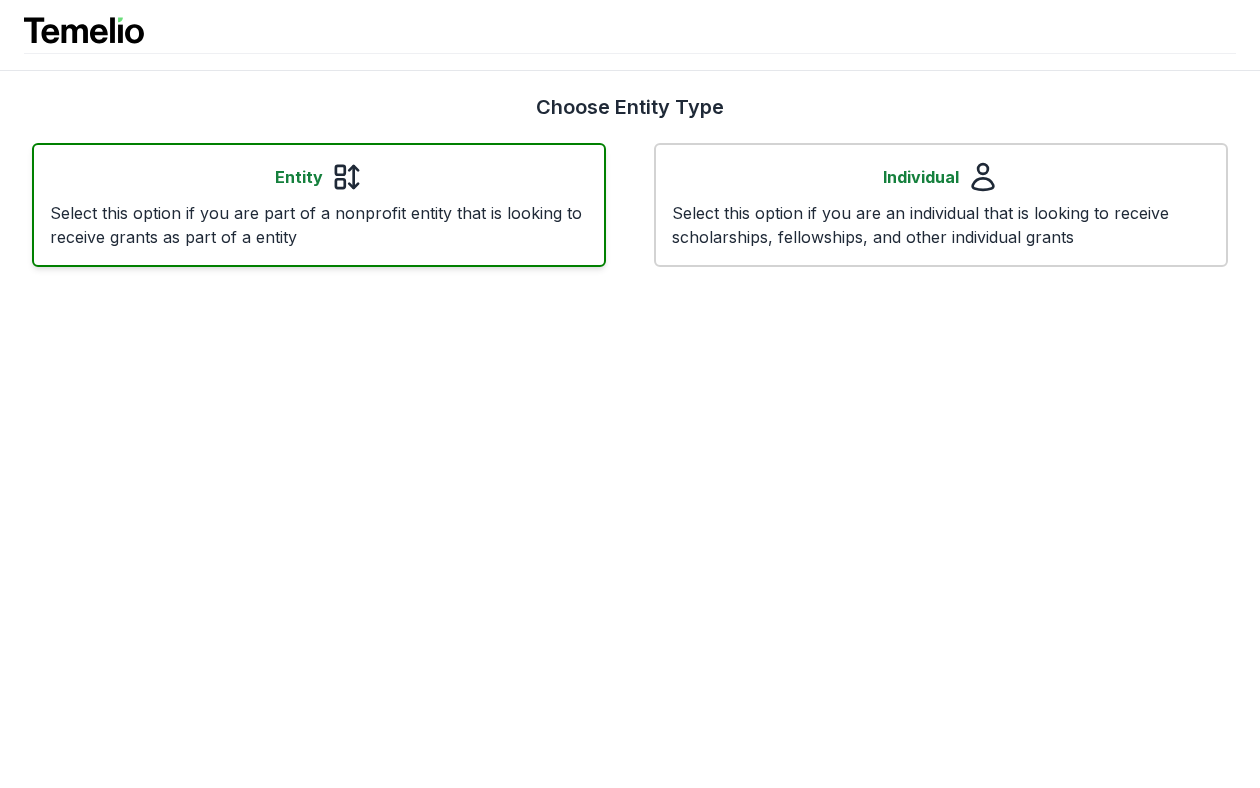 click on "Entity Select this option if you are part of a nonprofit entity that is looking to receive grants as part of a entity" at bounding box center (319, 205) 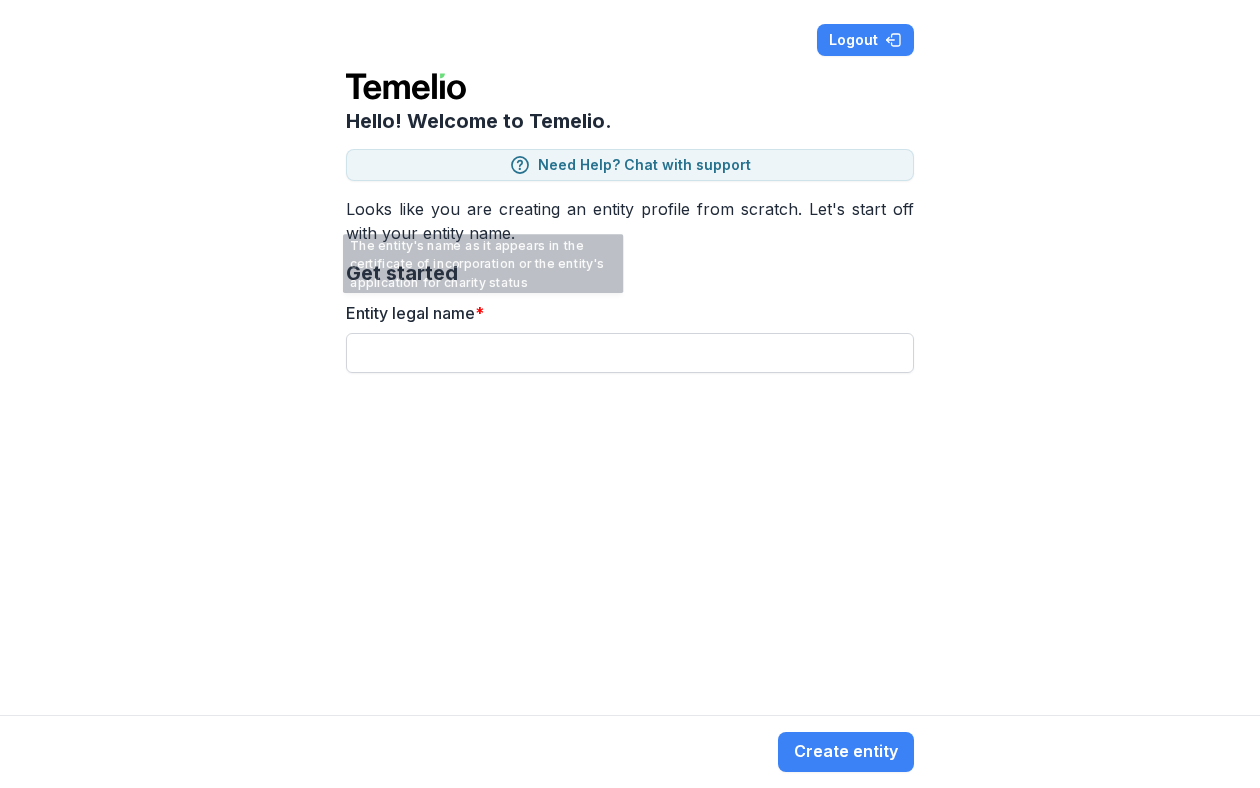 click on "Entity legal name *" at bounding box center (630, 353) 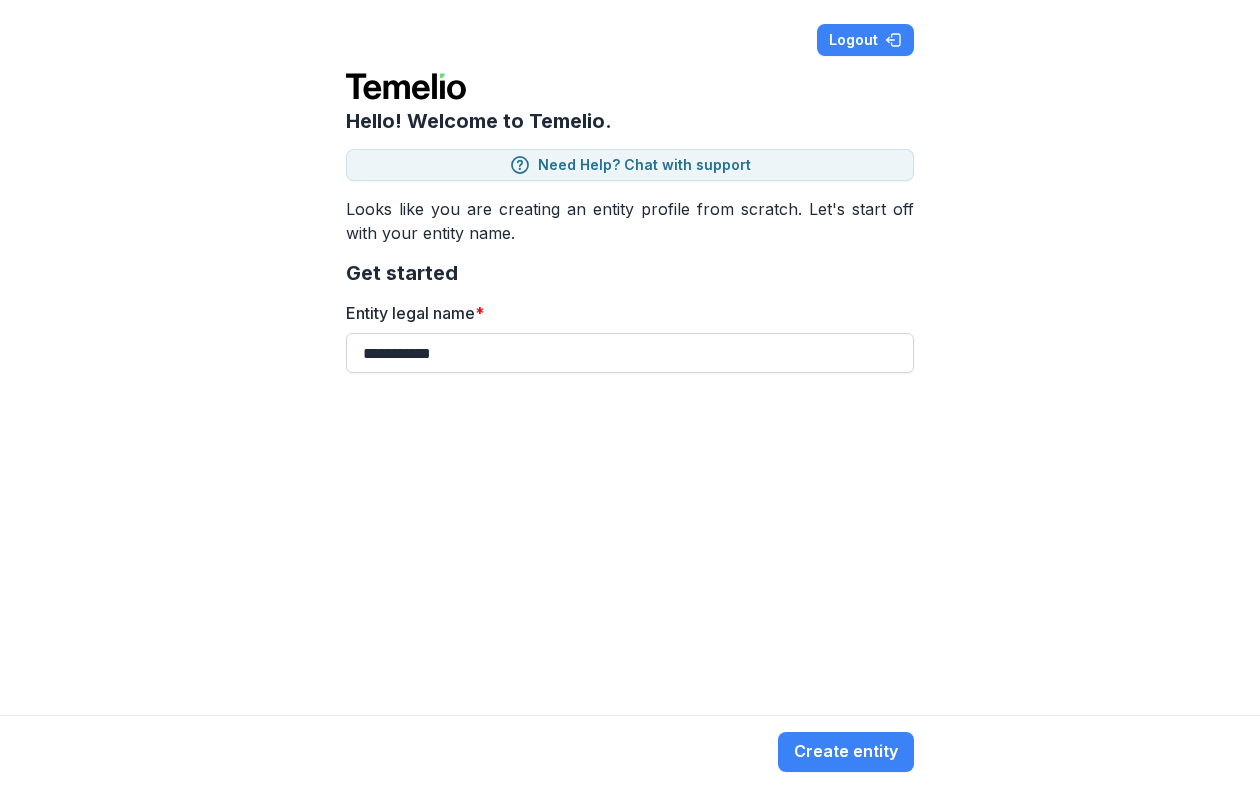 type on "**********" 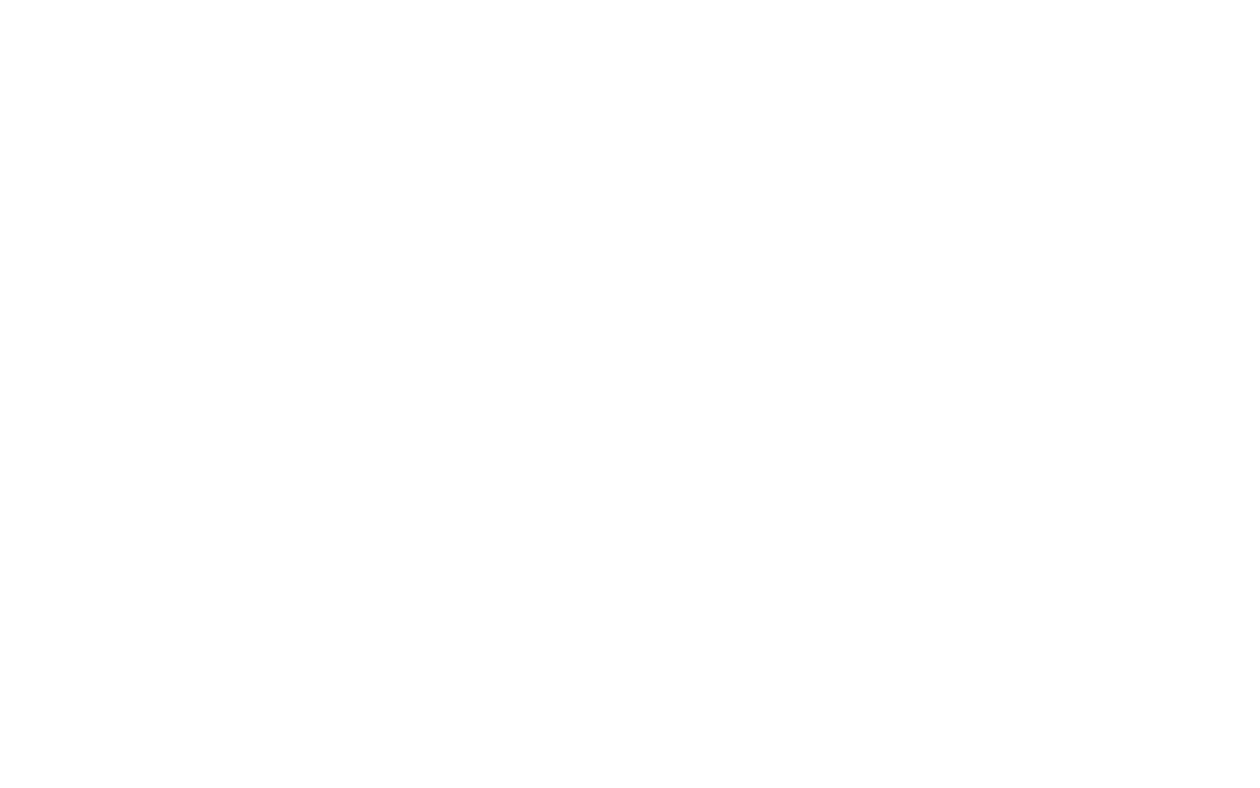 scroll, scrollTop: 0, scrollLeft: 0, axis: both 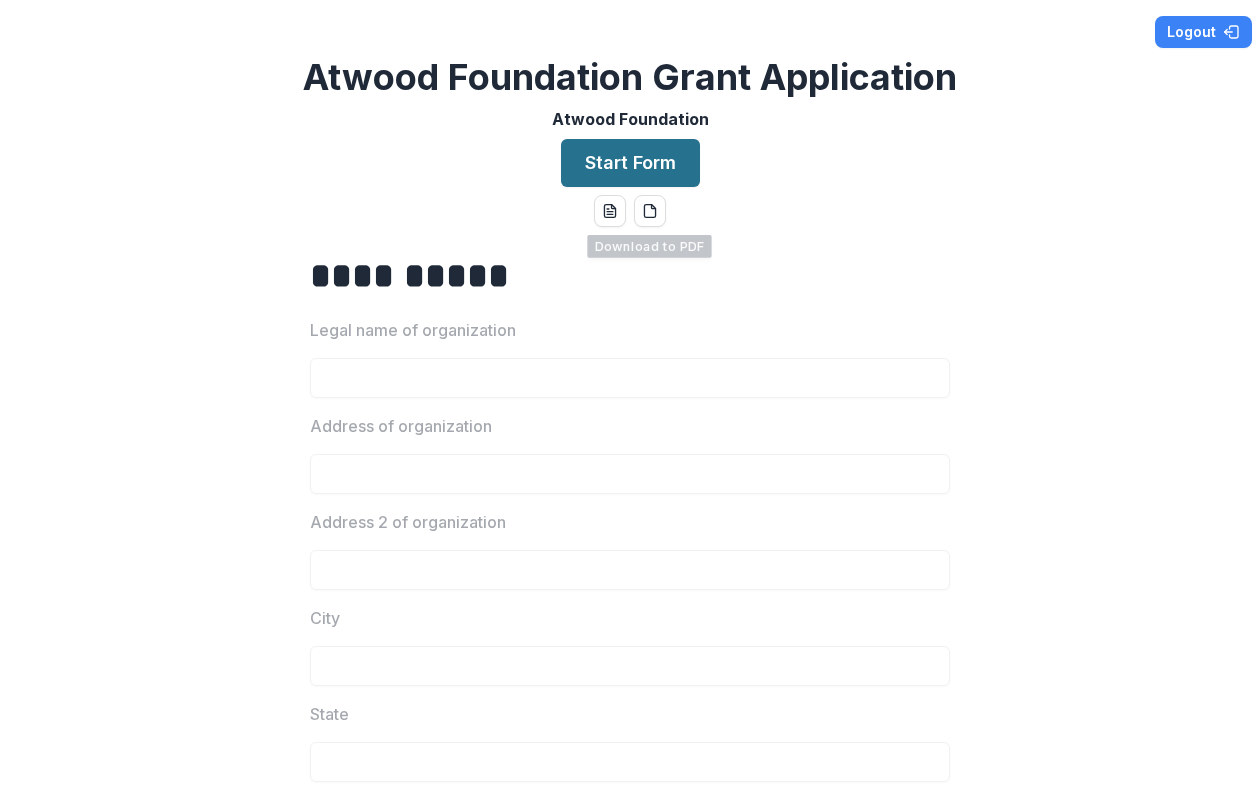 click on "Start Form" at bounding box center (630, 163) 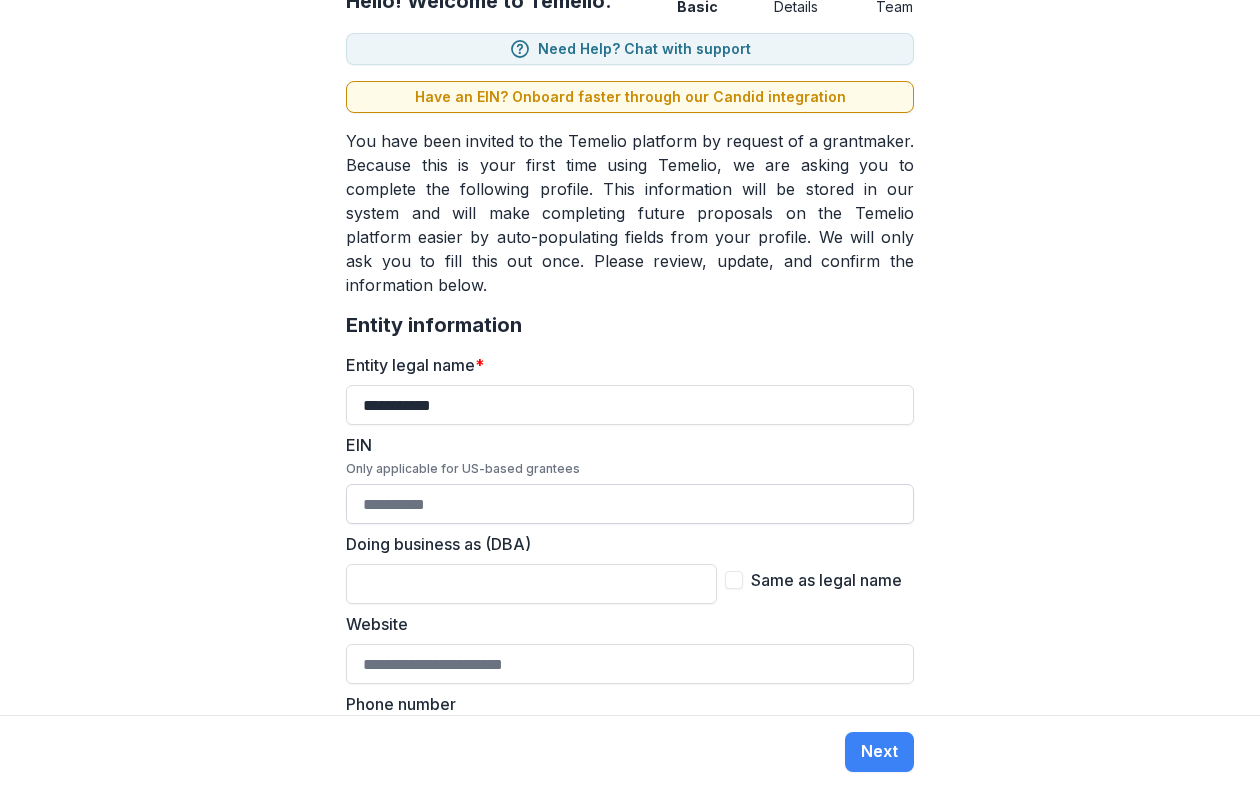 scroll, scrollTop: 132, scrollLeft: 0, axis: vertical 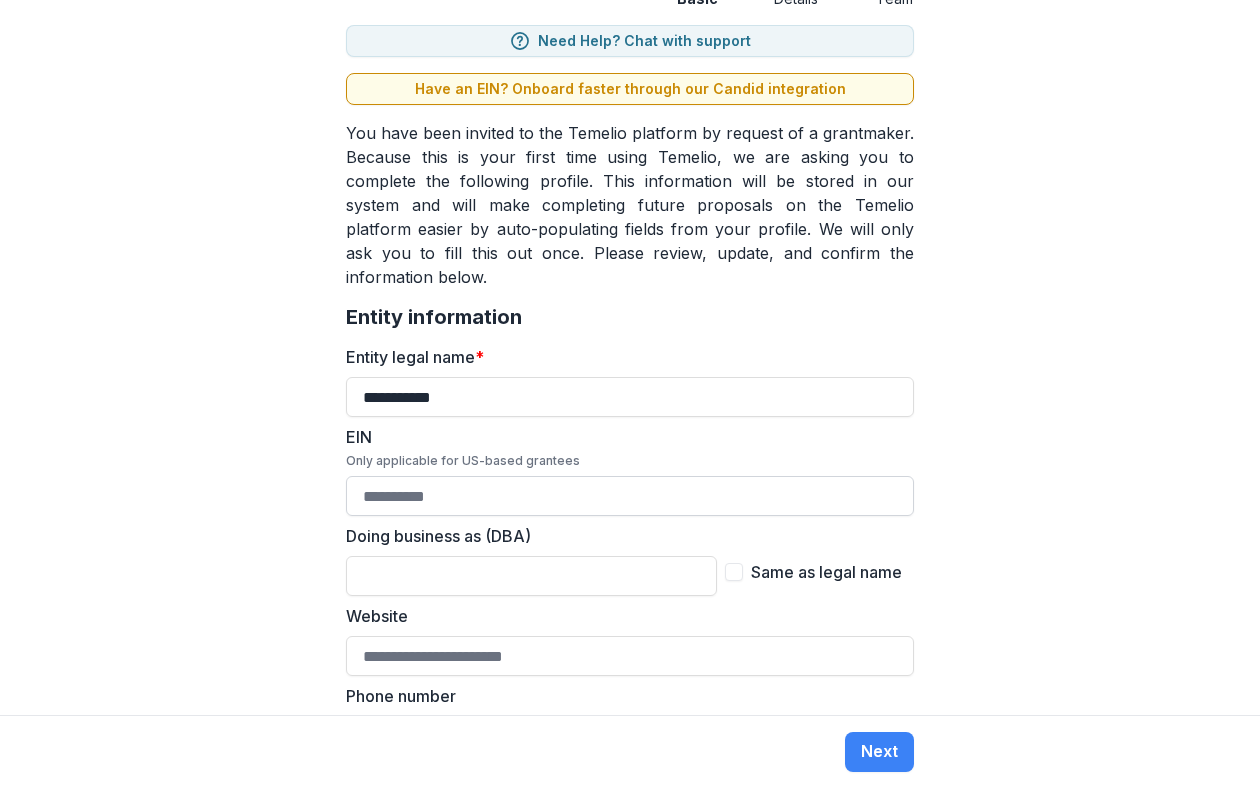 click on "EIN Only applicable for US-based grantees" at bounding box center (630, 496) 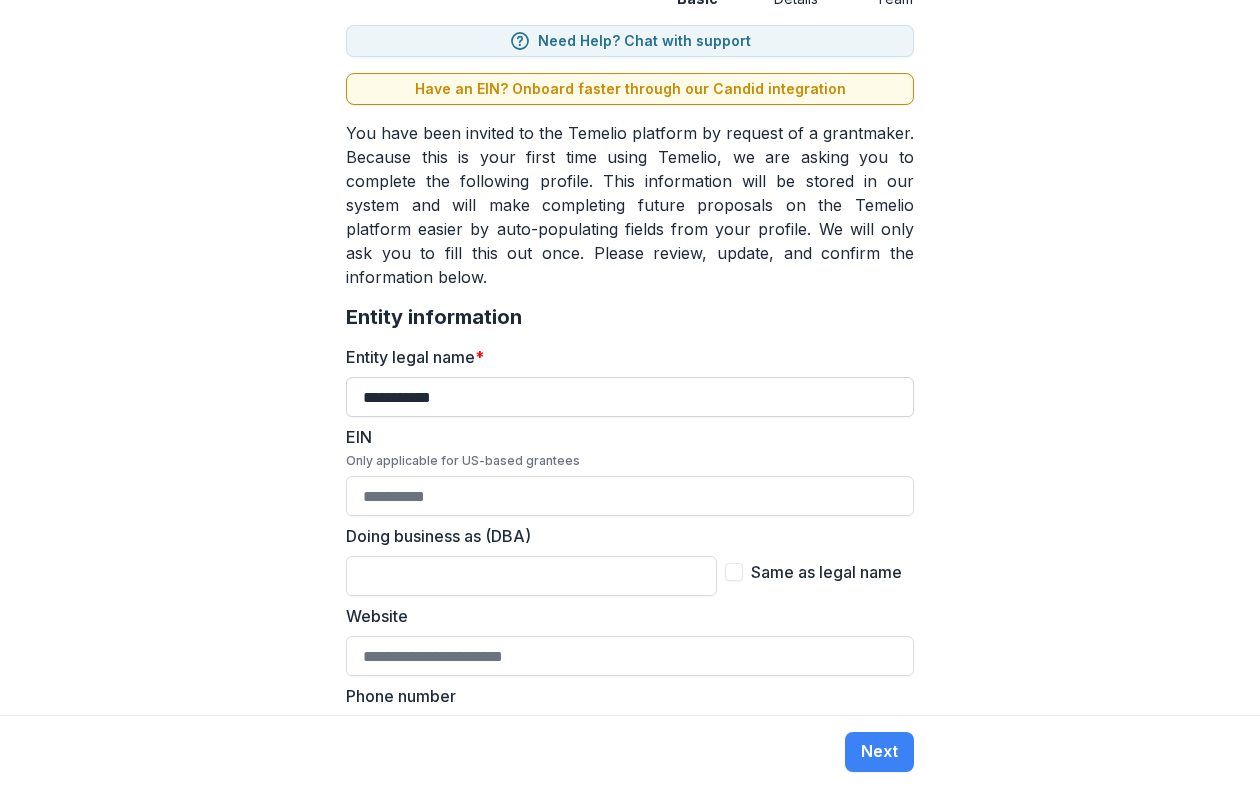 paste on "**********" 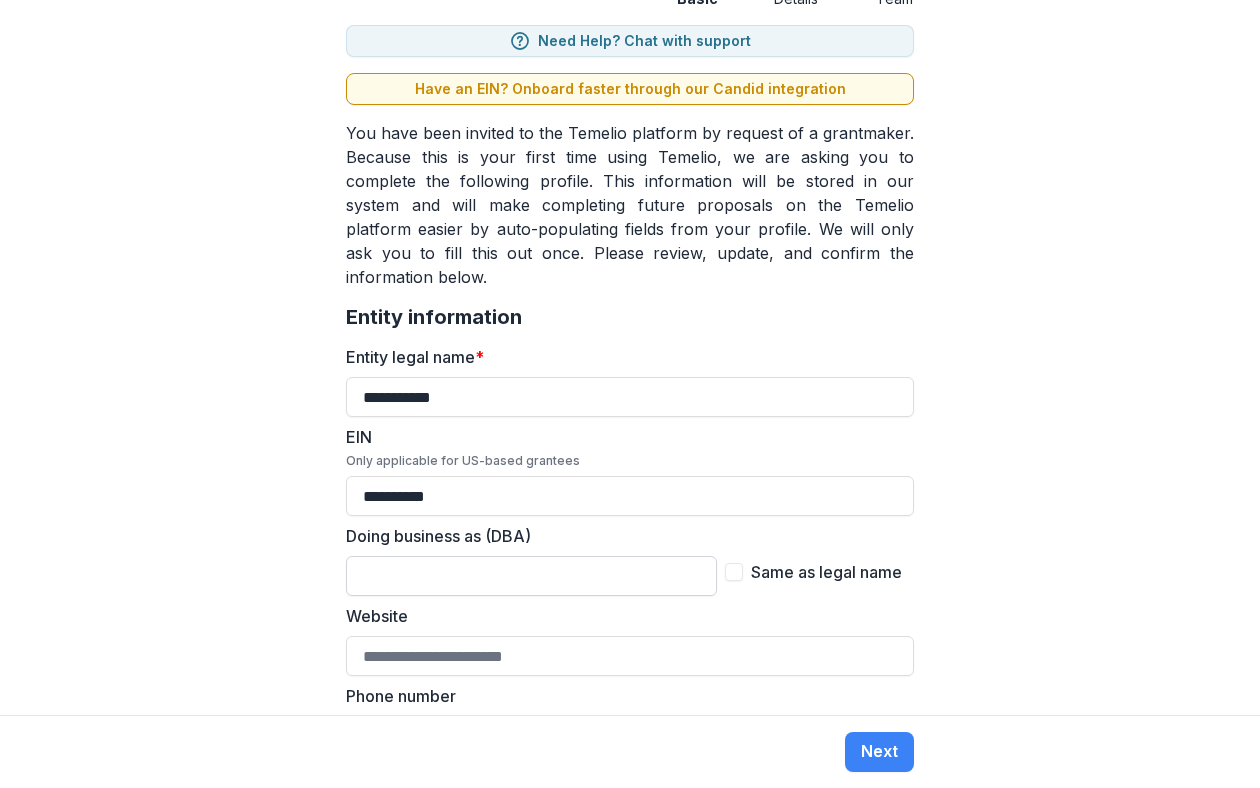 type on "**********" 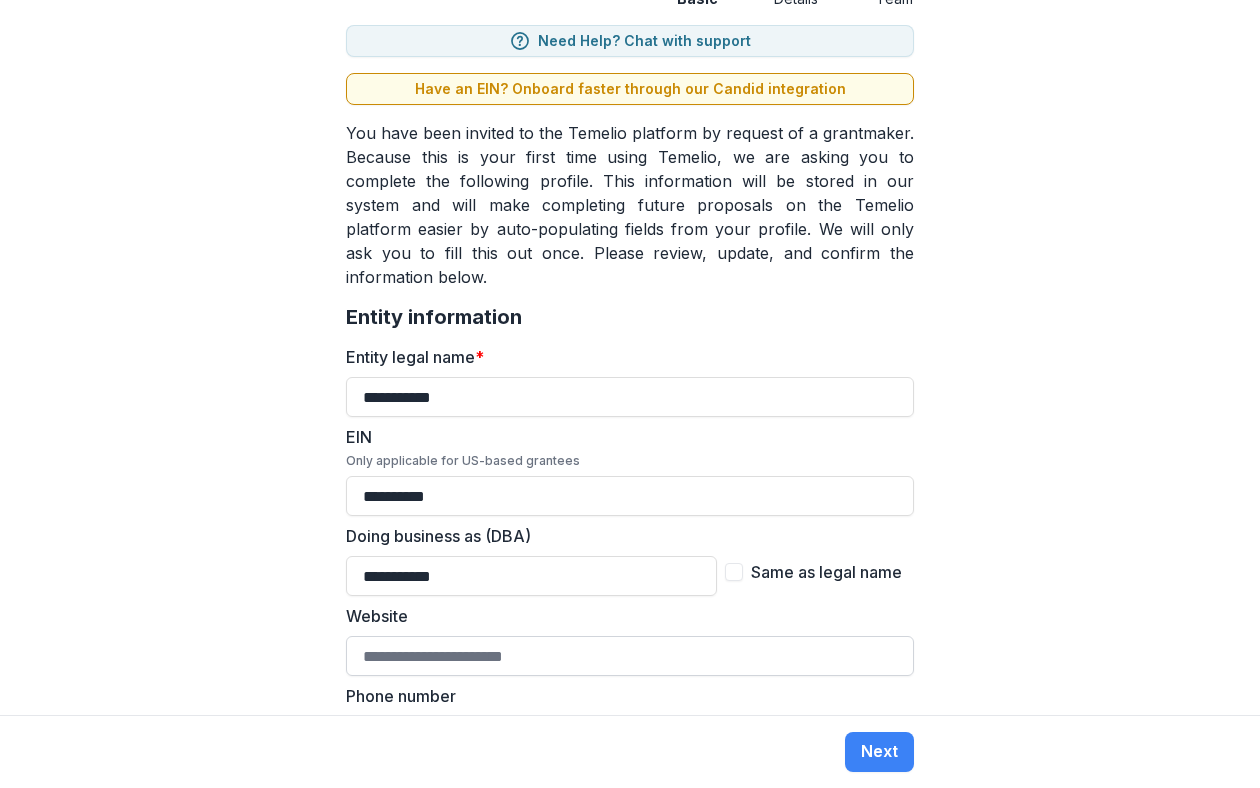 type on "**********" 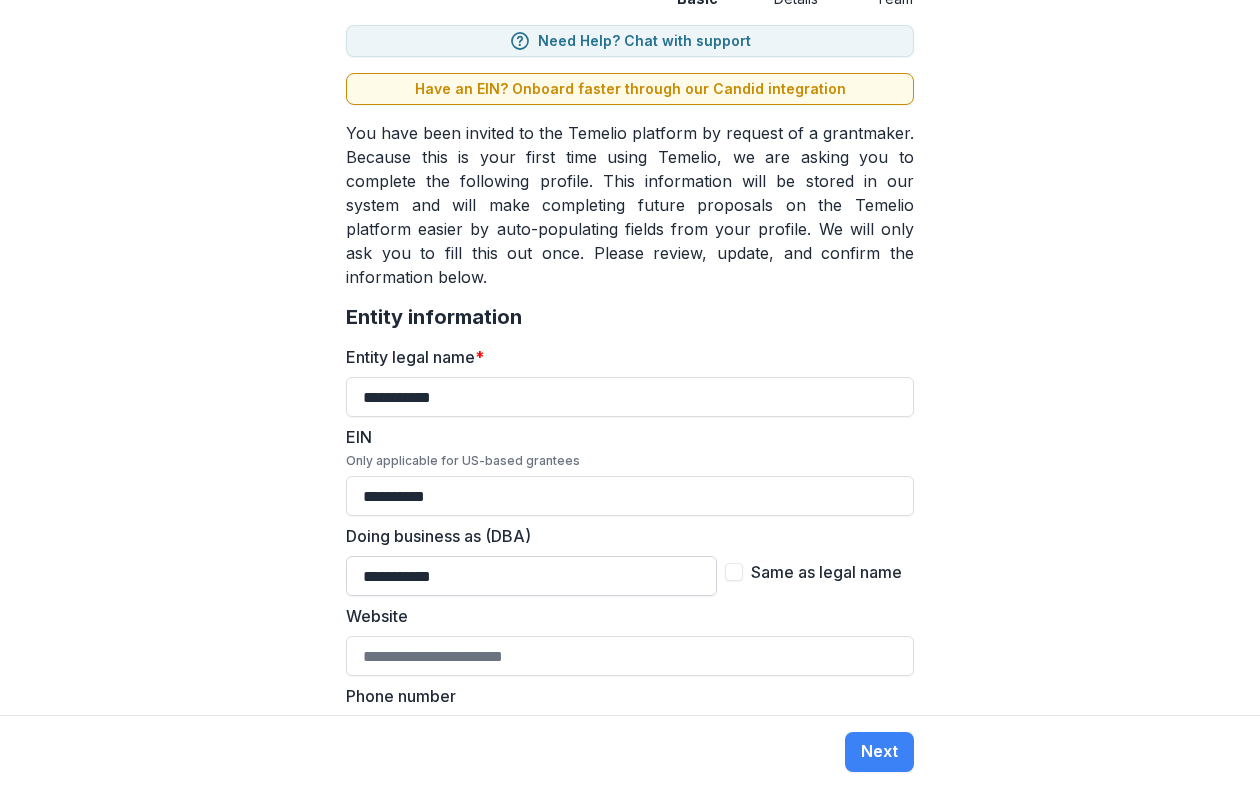 paste on "**********" 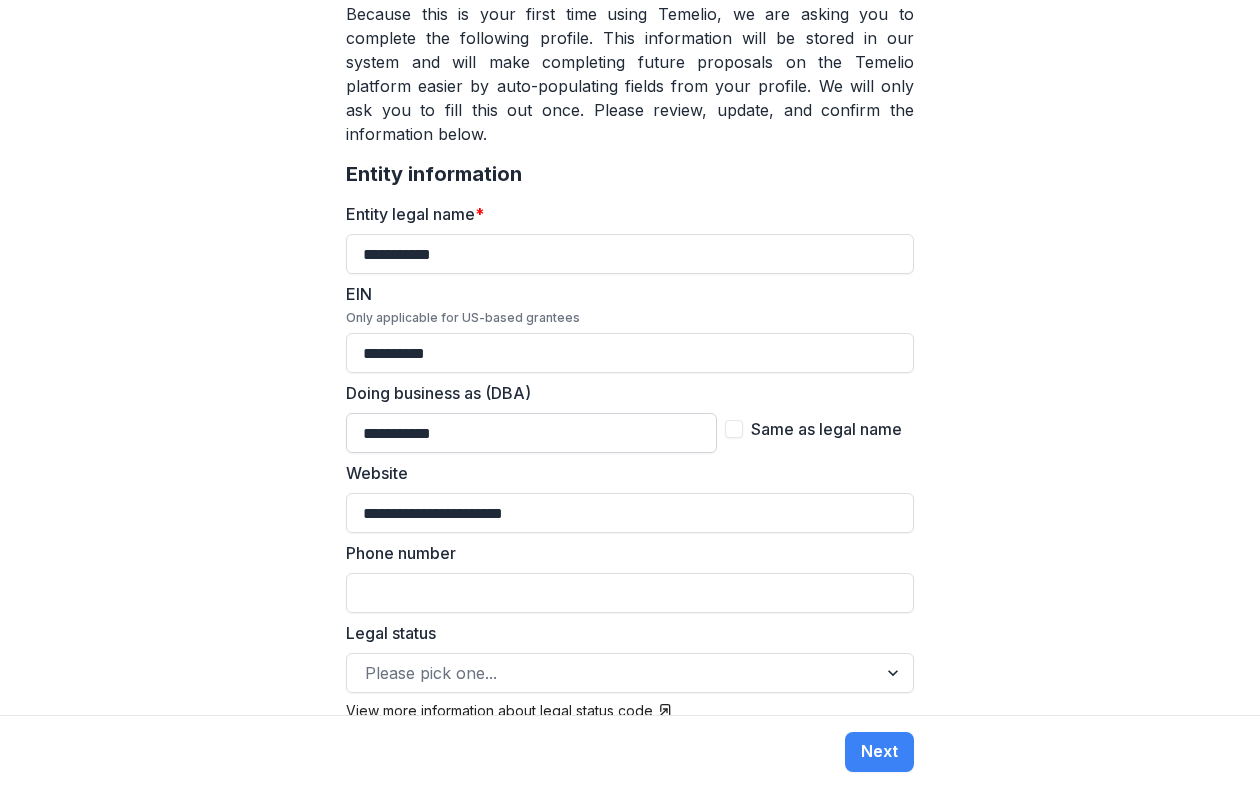 scroll, scrollTop: 463, scrollLeft: 0, axis: vertical 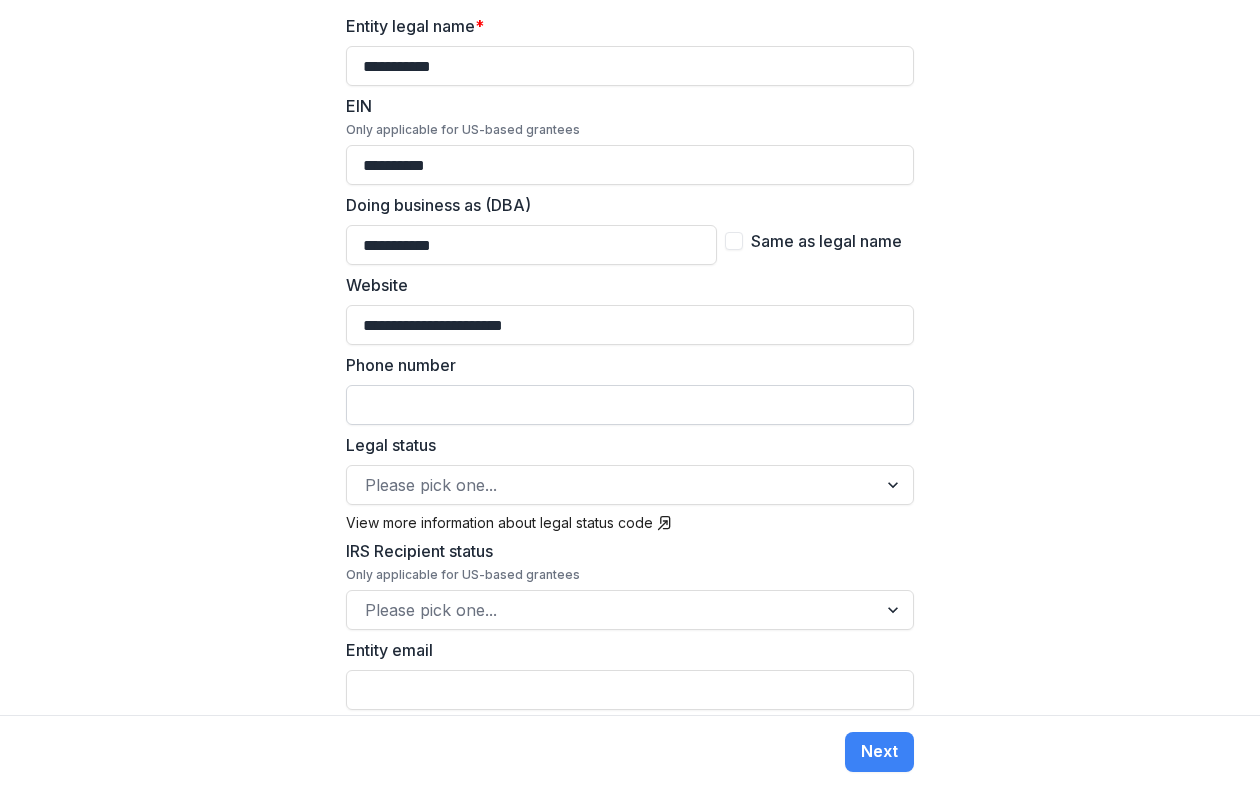 type on "**********" 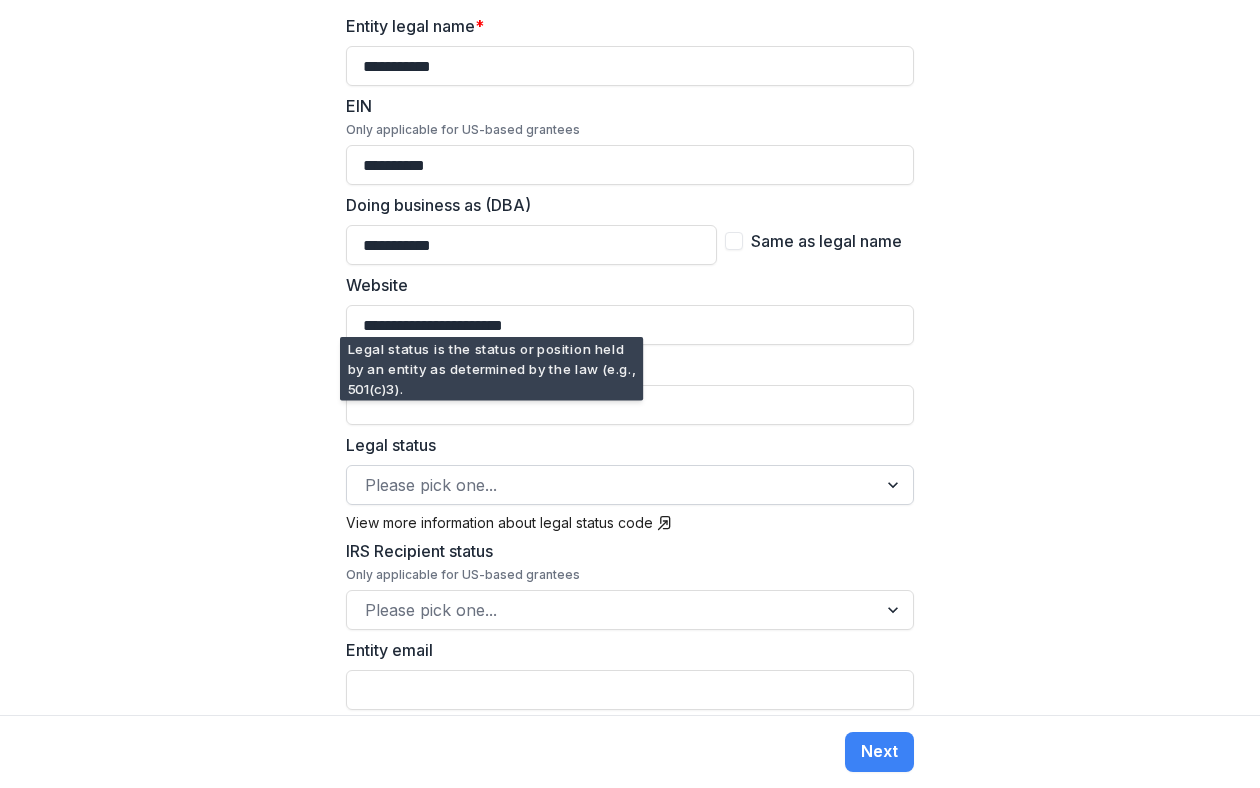 click at bounding box center (612, 485) 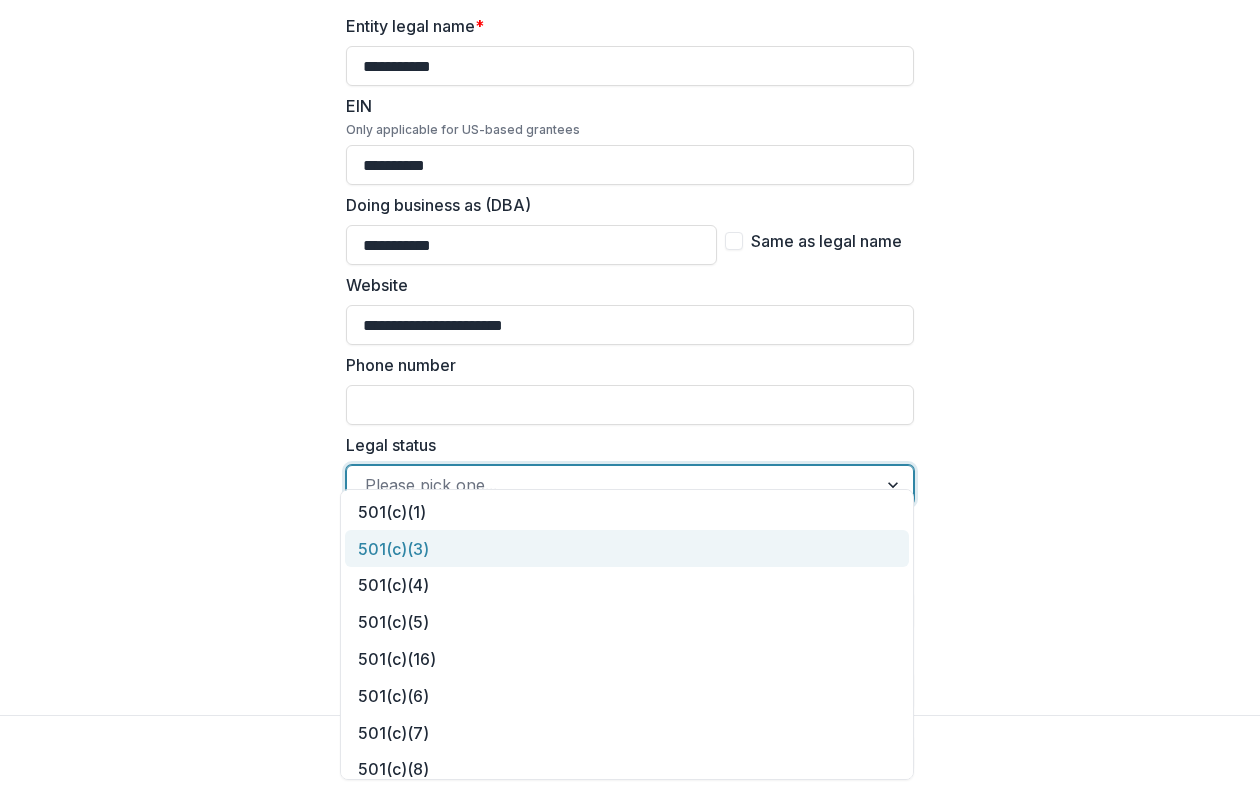 click on "501(c)(3)" at bounding box center (627, 548) 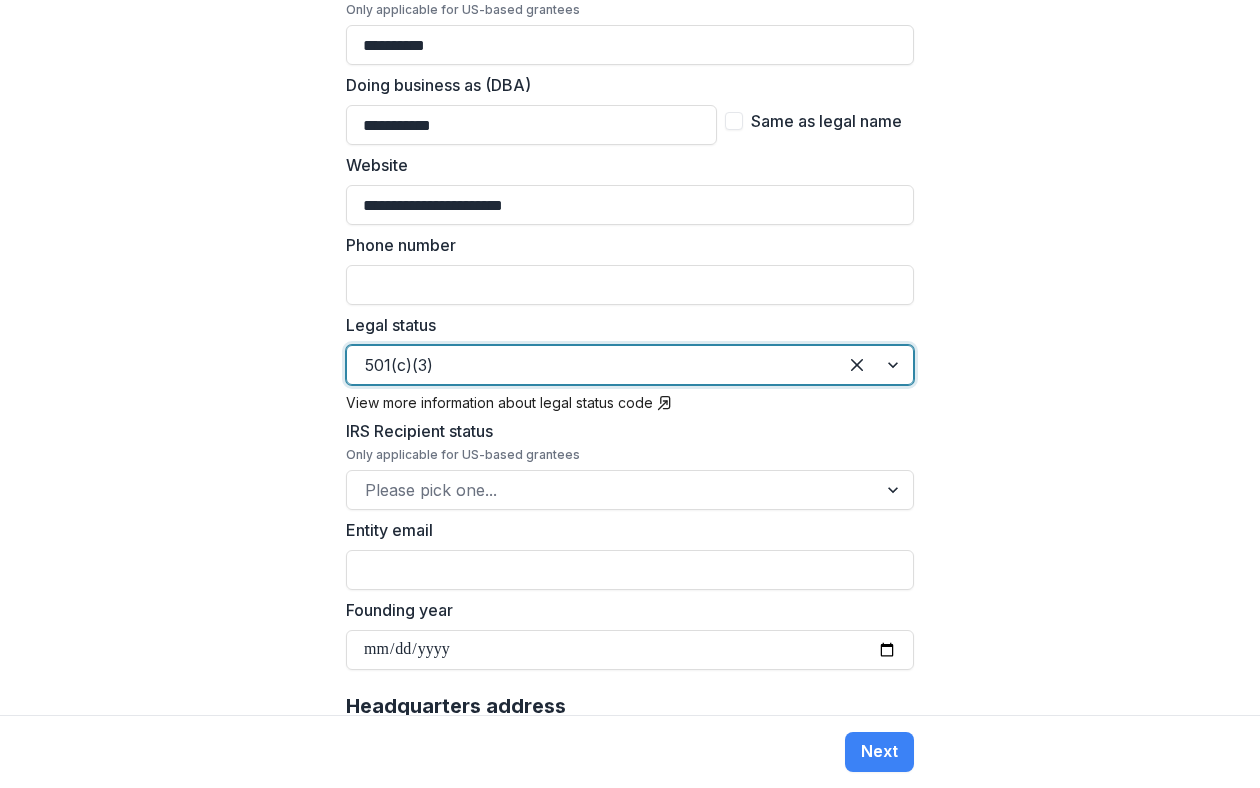 scroll, scrollTop: 584, scrollLeft: 0, axis: vertical 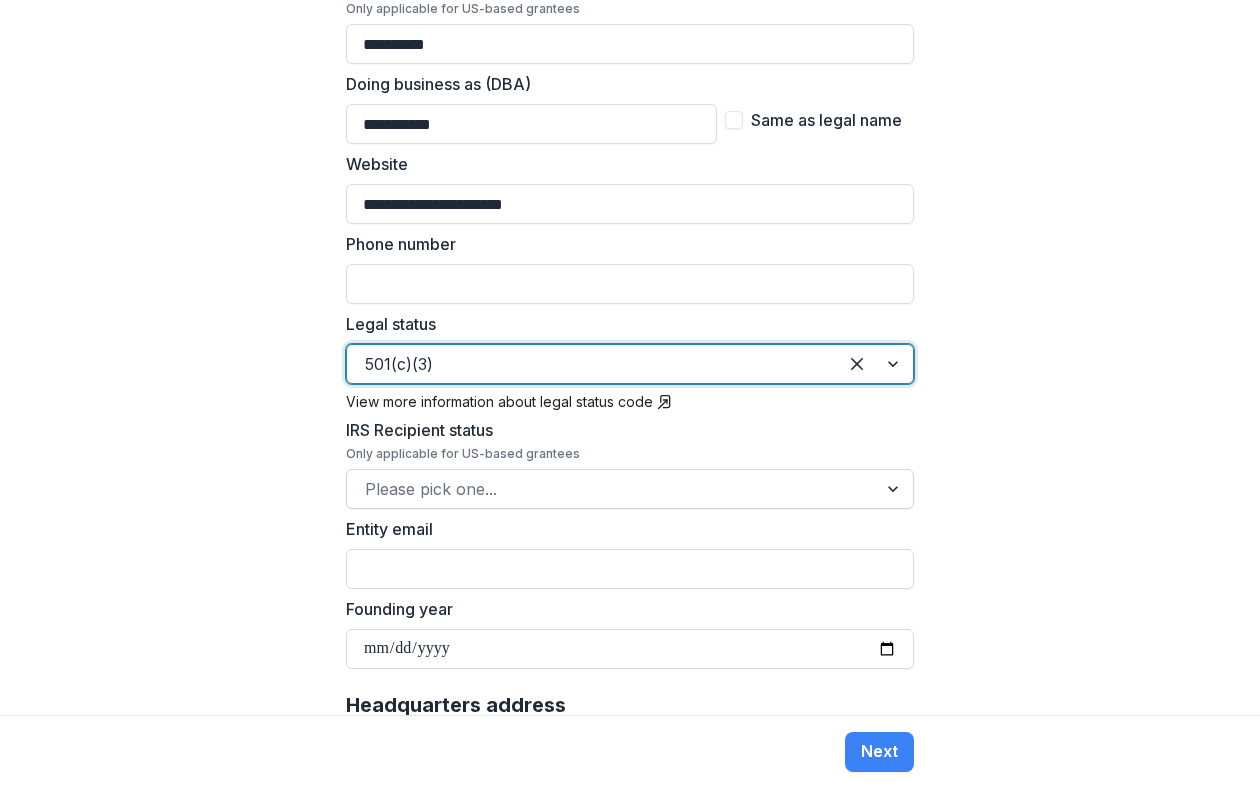click at bounding box center [612, 489] 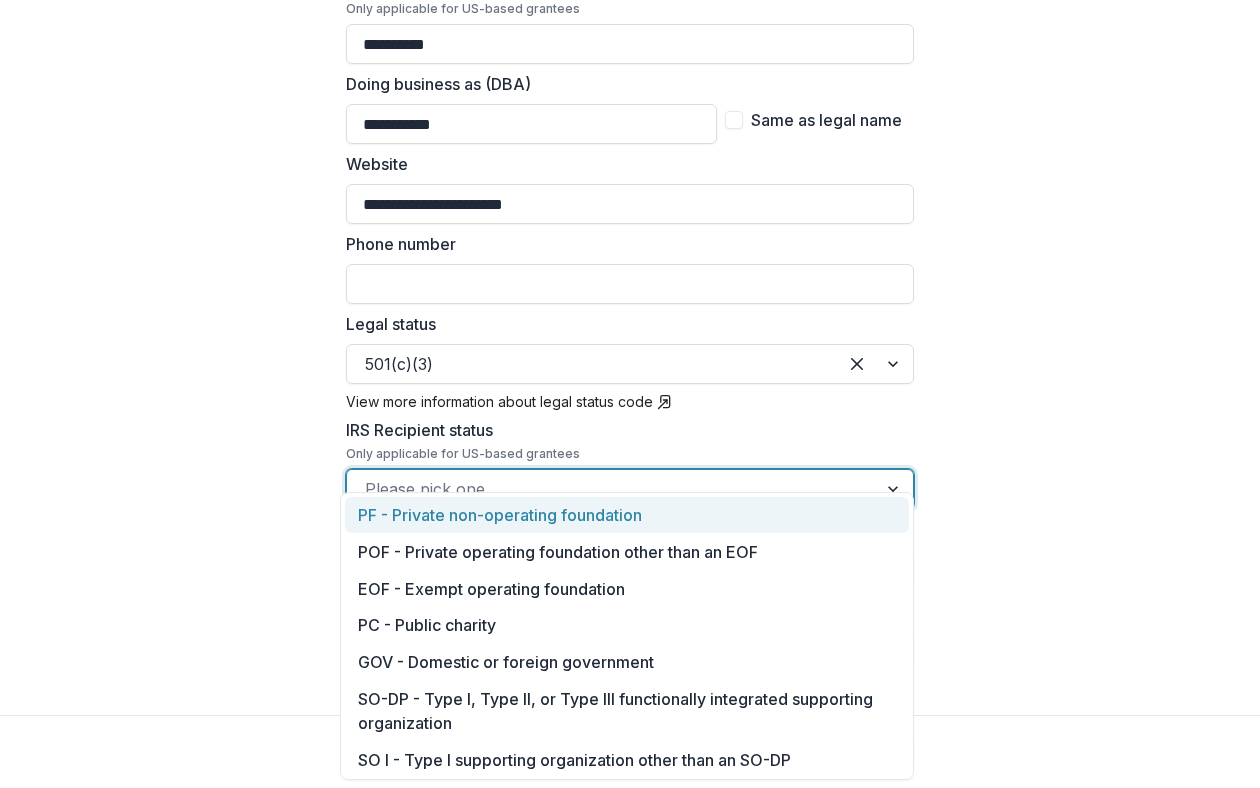 click on "IRS Recipient status" at bounding box center (624, 430) 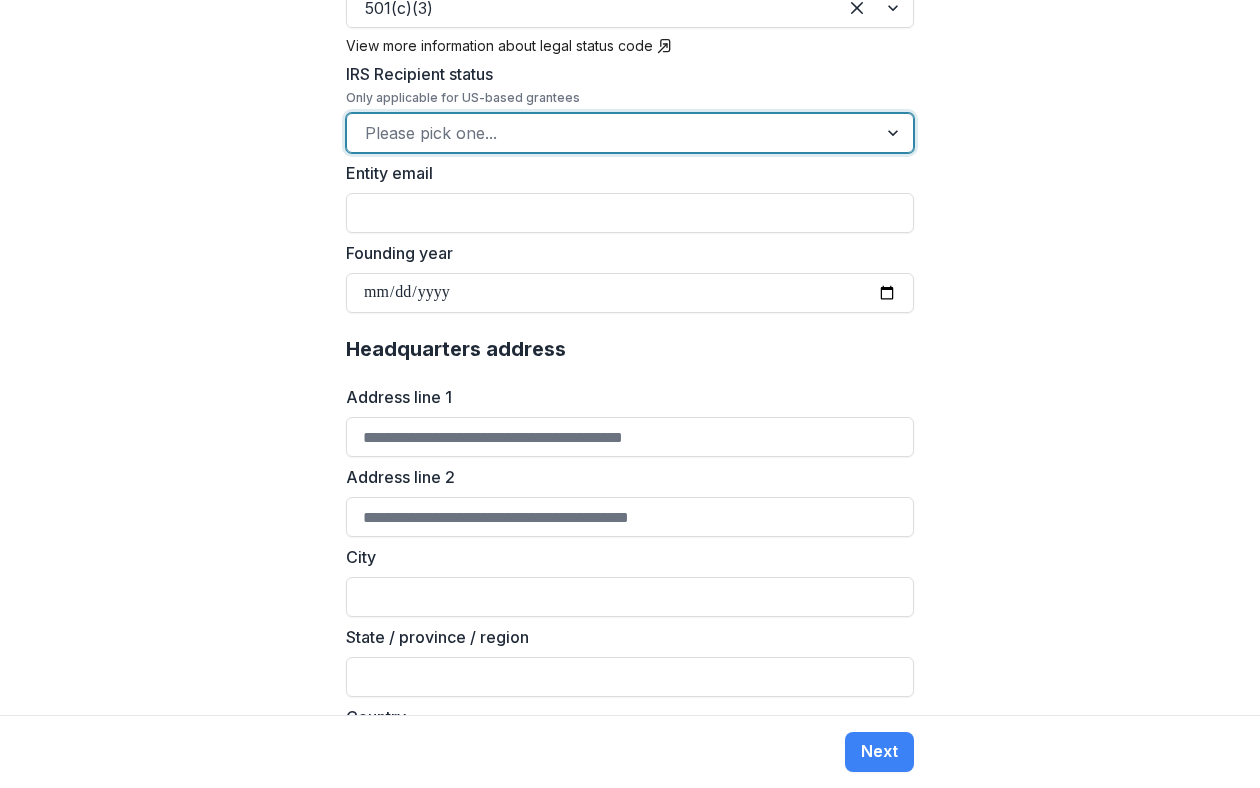 scroll, scrollTop: 939, scrollLeft: 0, axis: vertical 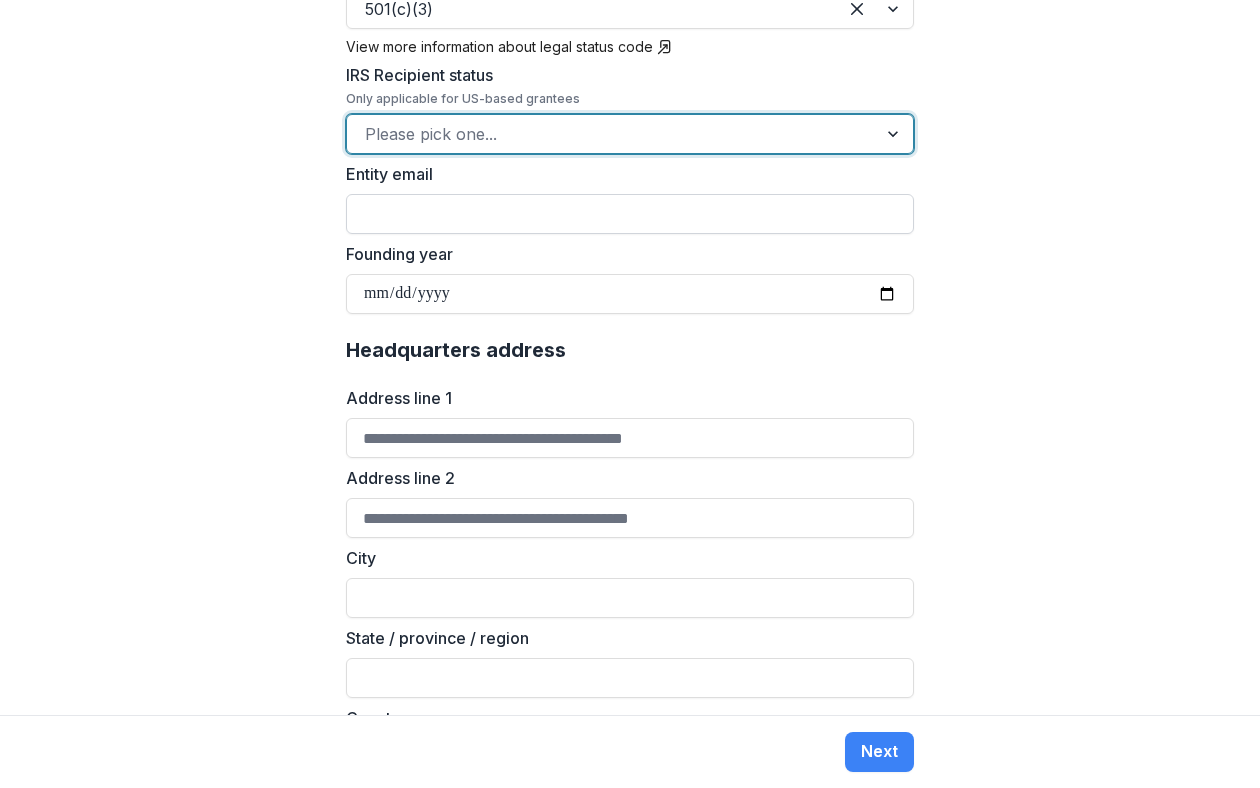 click on "Entity email" at bounding box center (630, 214) 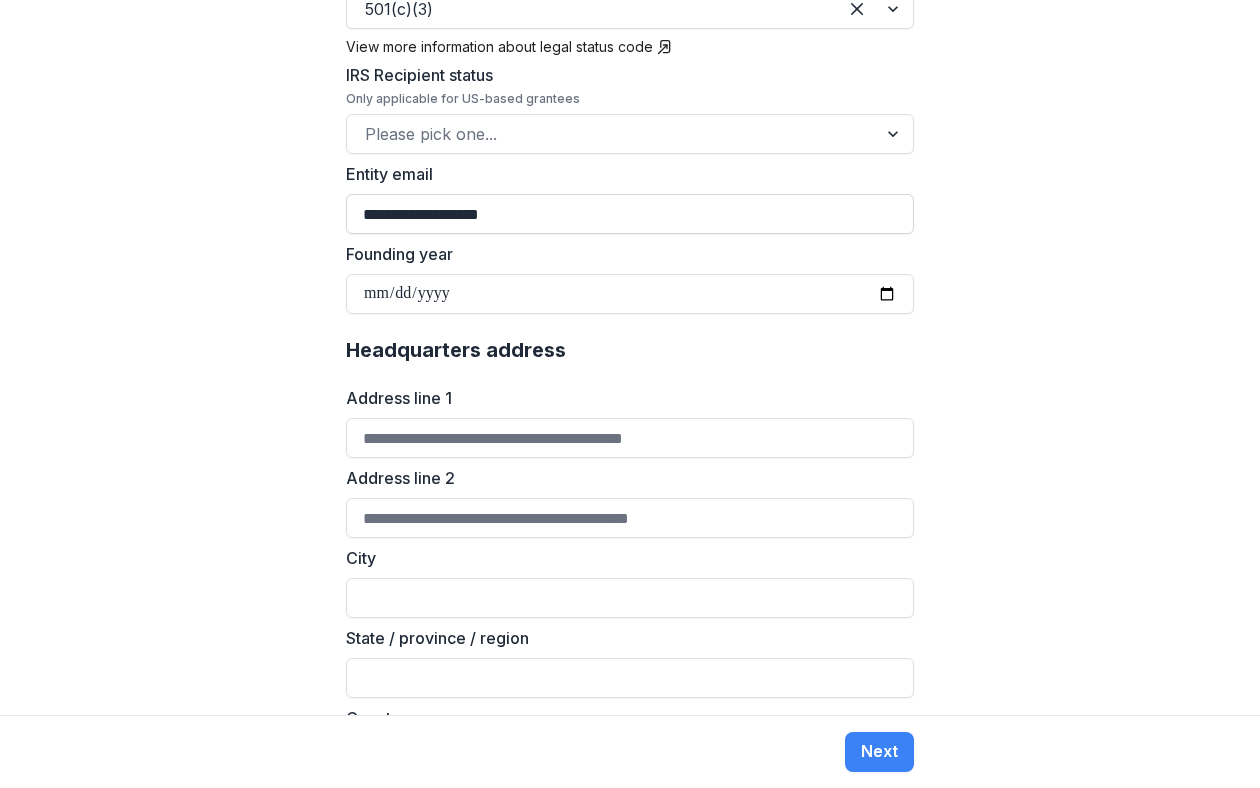 scroll, scrollTop: 1058, scrollLeft: 0, axis: vertical 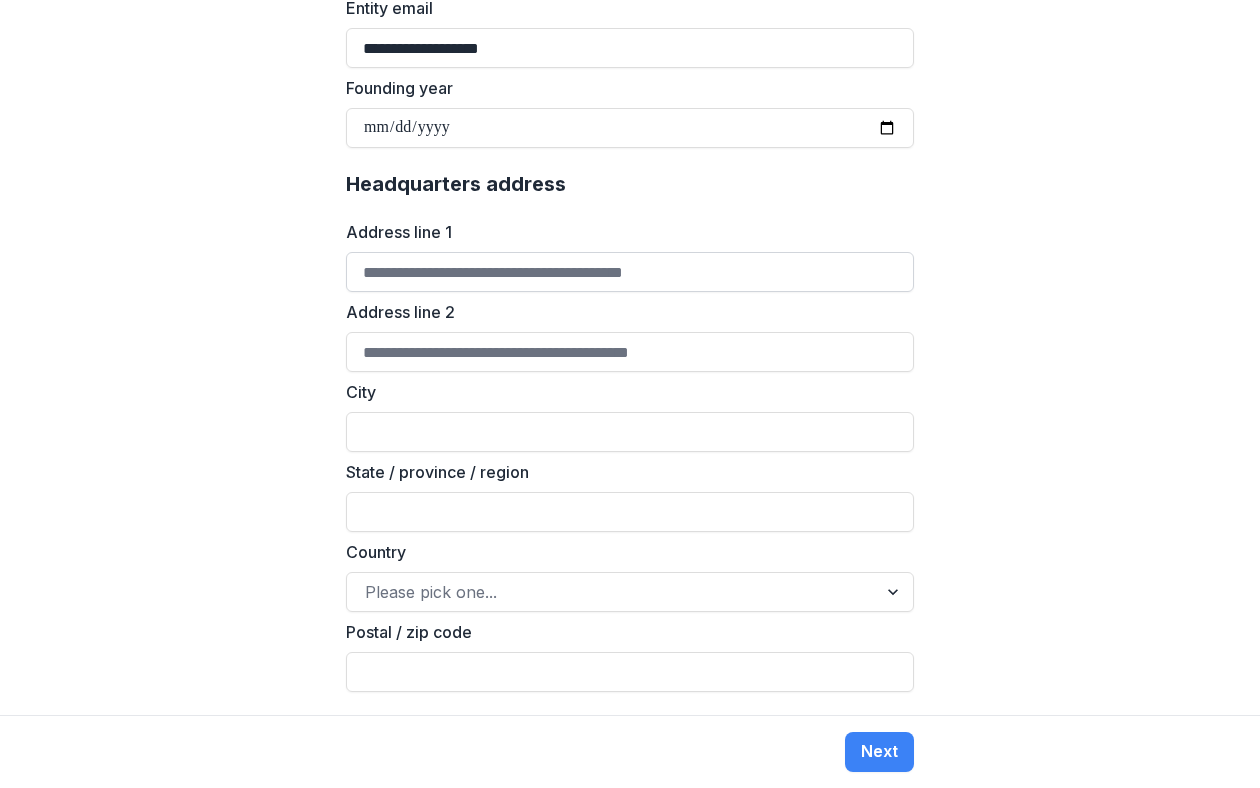 type on "**********" 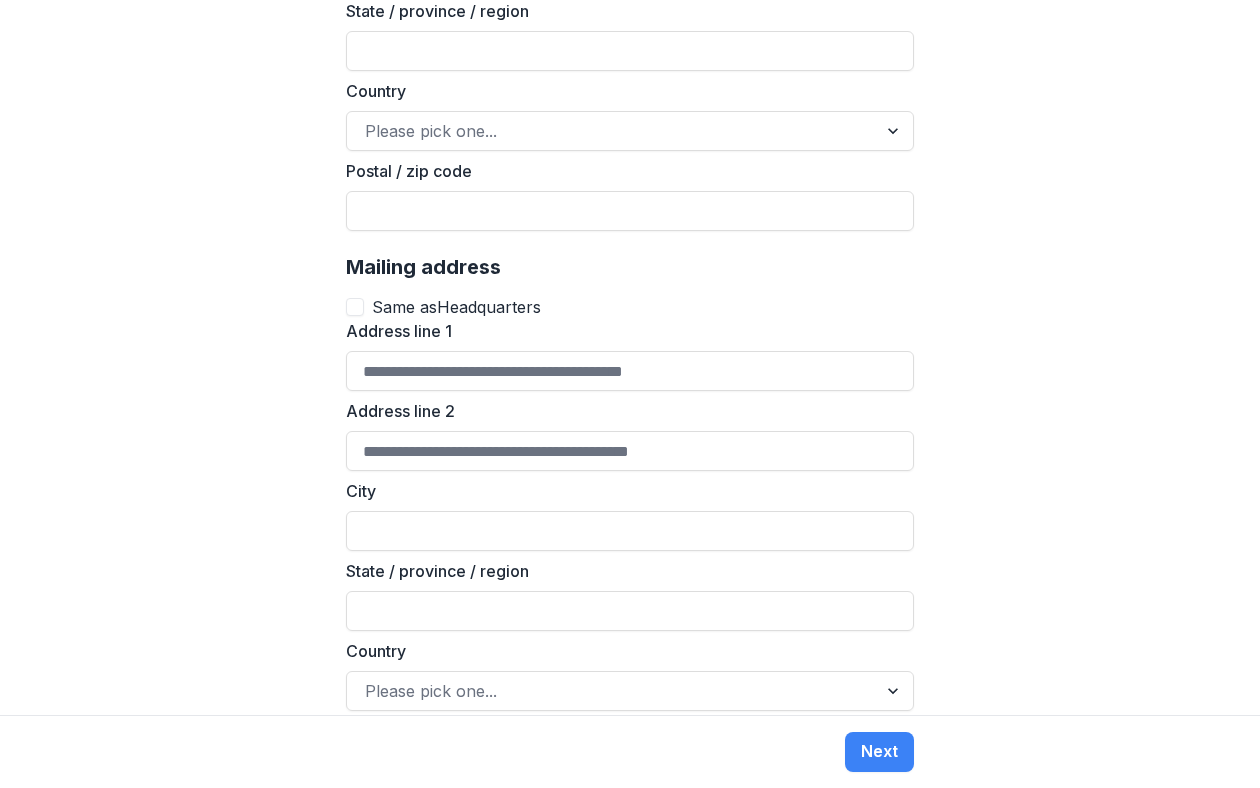 scroll, scrollTop: 1580, scrollLeft: 0, axis: vertical 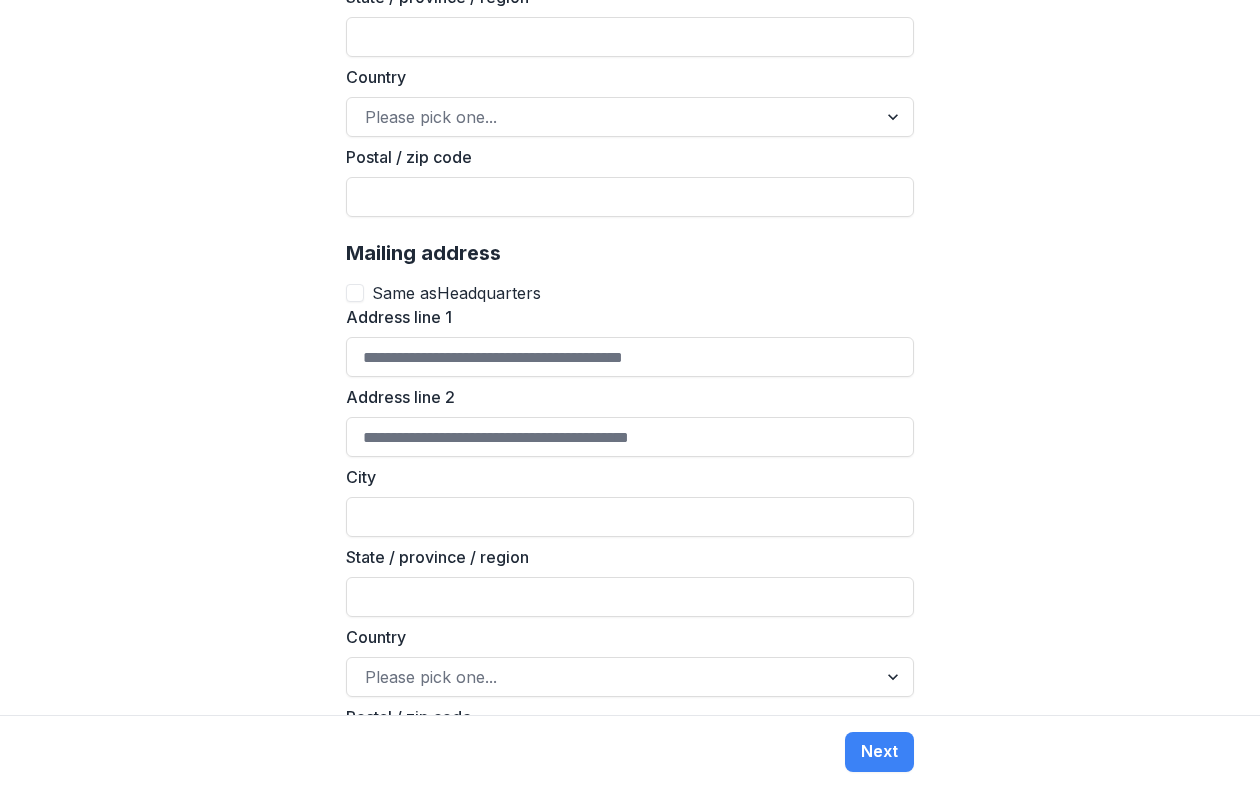 click on "Address line 1" at bounding box center [624, 317] 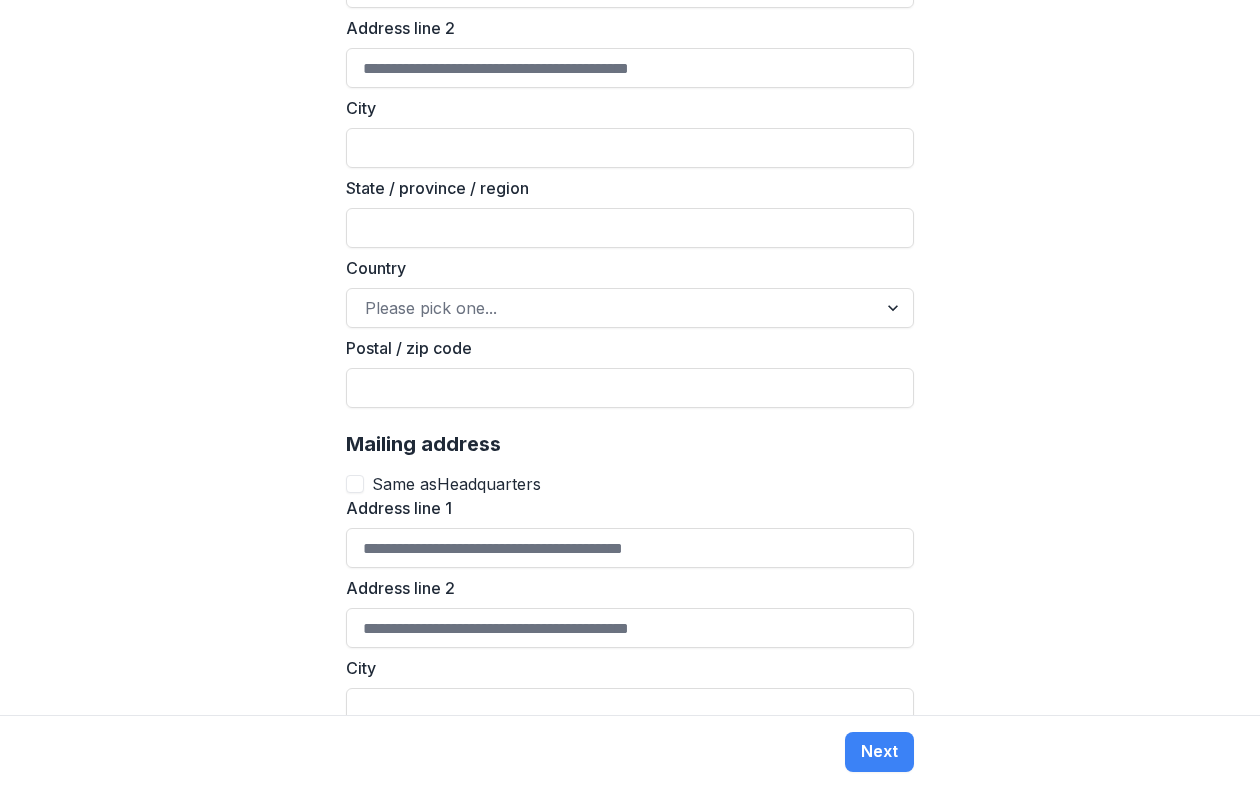 scroll, scrollTop: 1240, scrollLeft: 0, axis: vertical 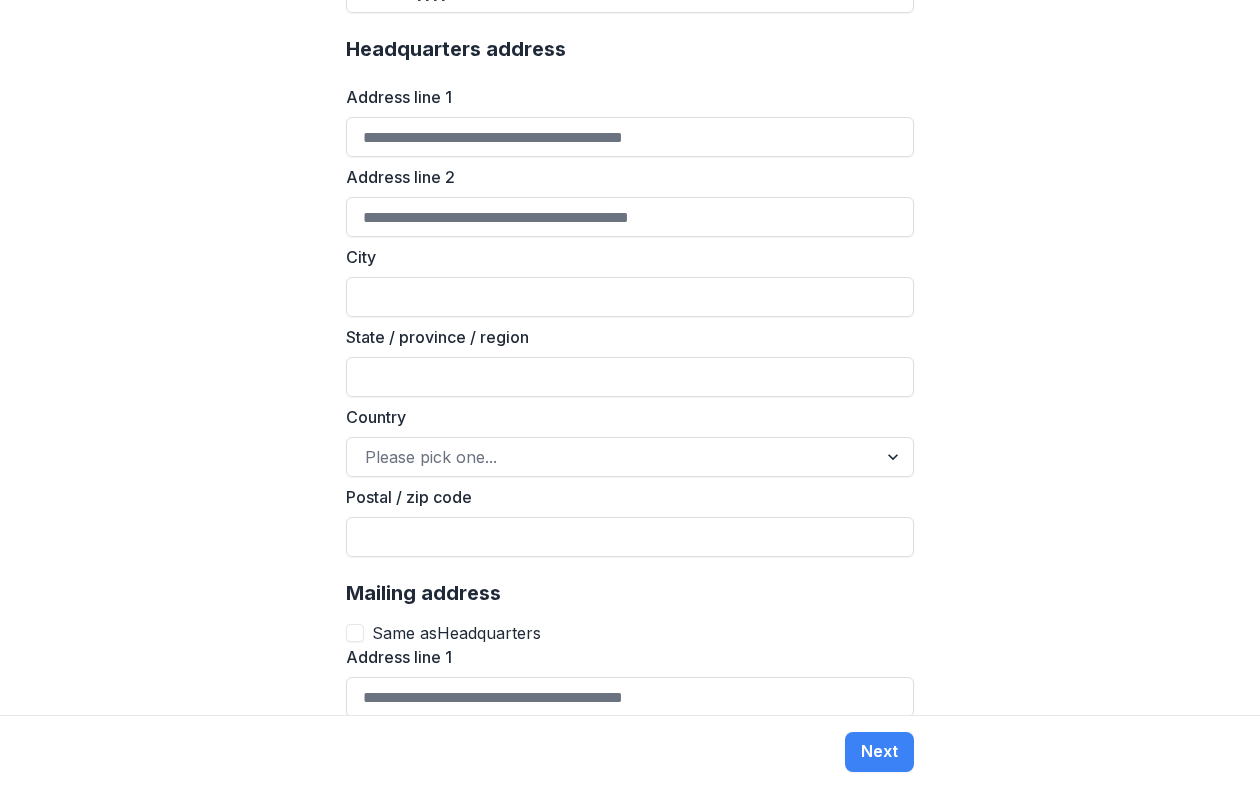 click on "City" at bounding box center [630, 281] 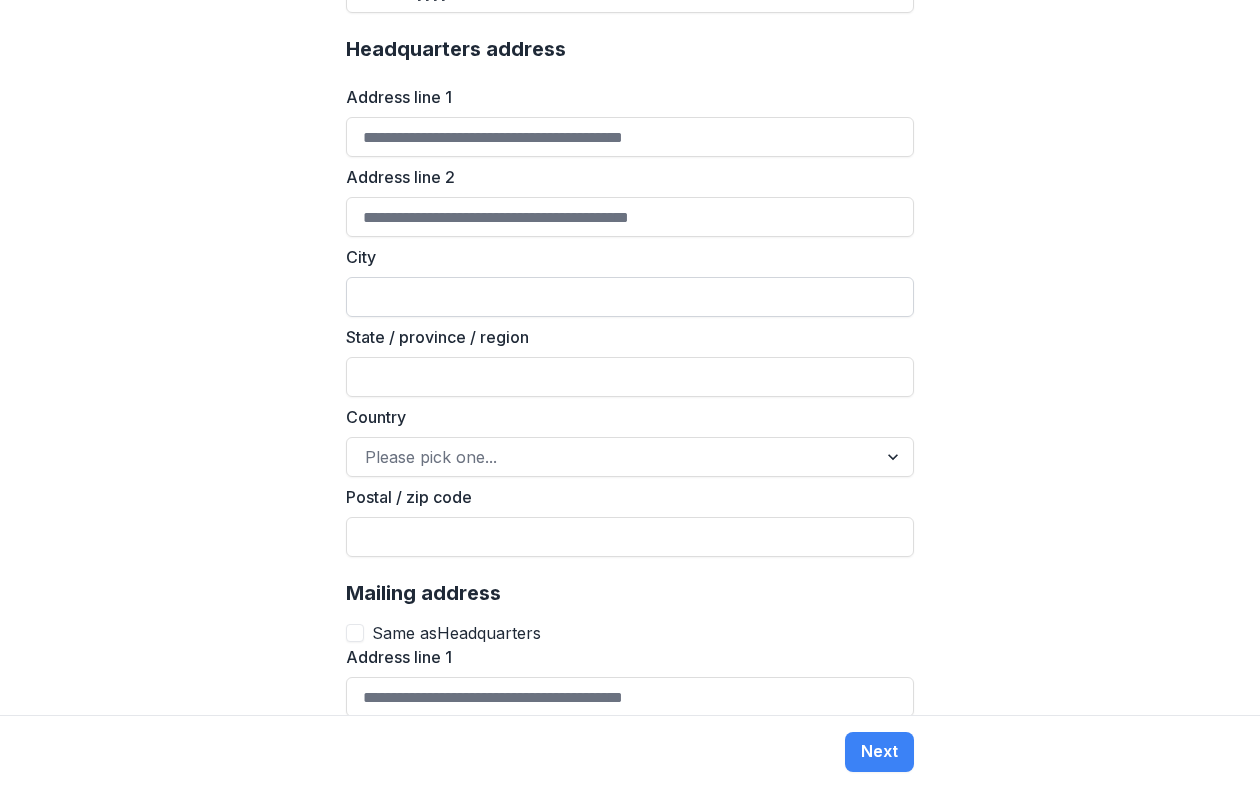 click on "City" at bounding box center (630, 297) 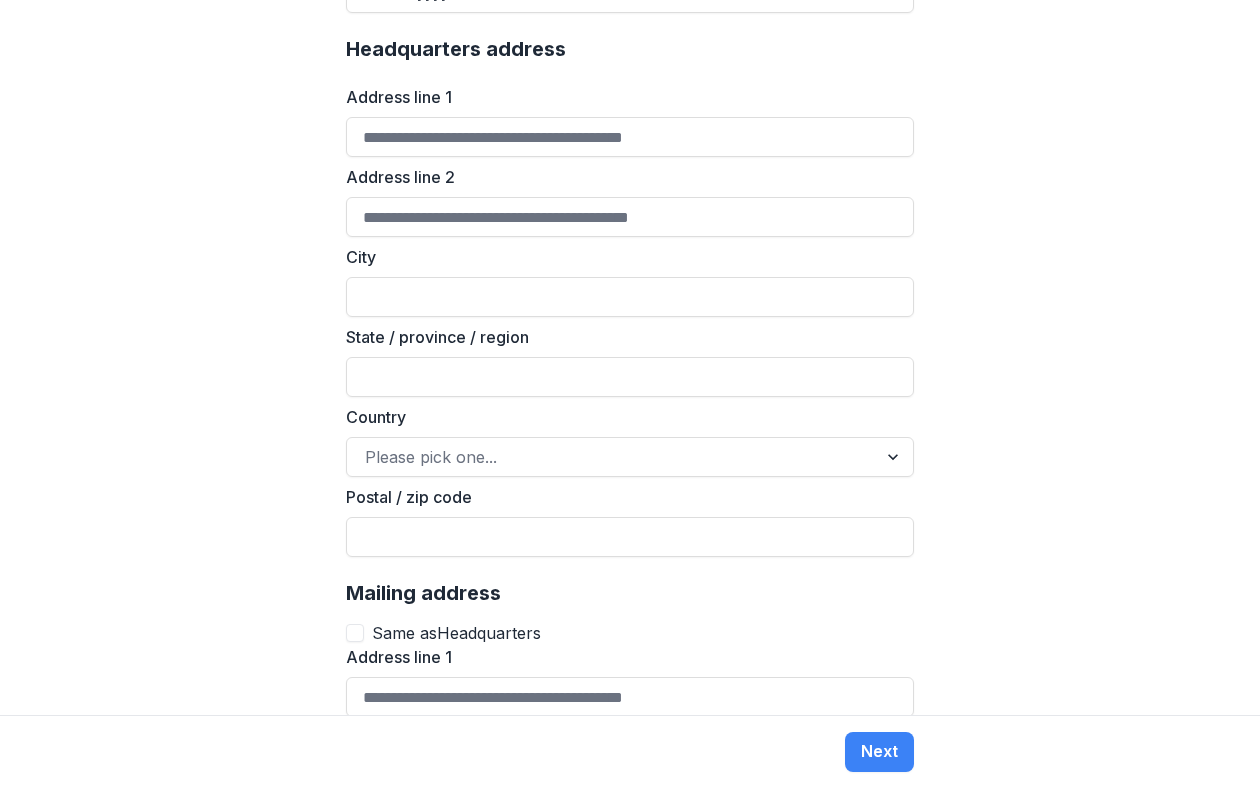 type on "*********" 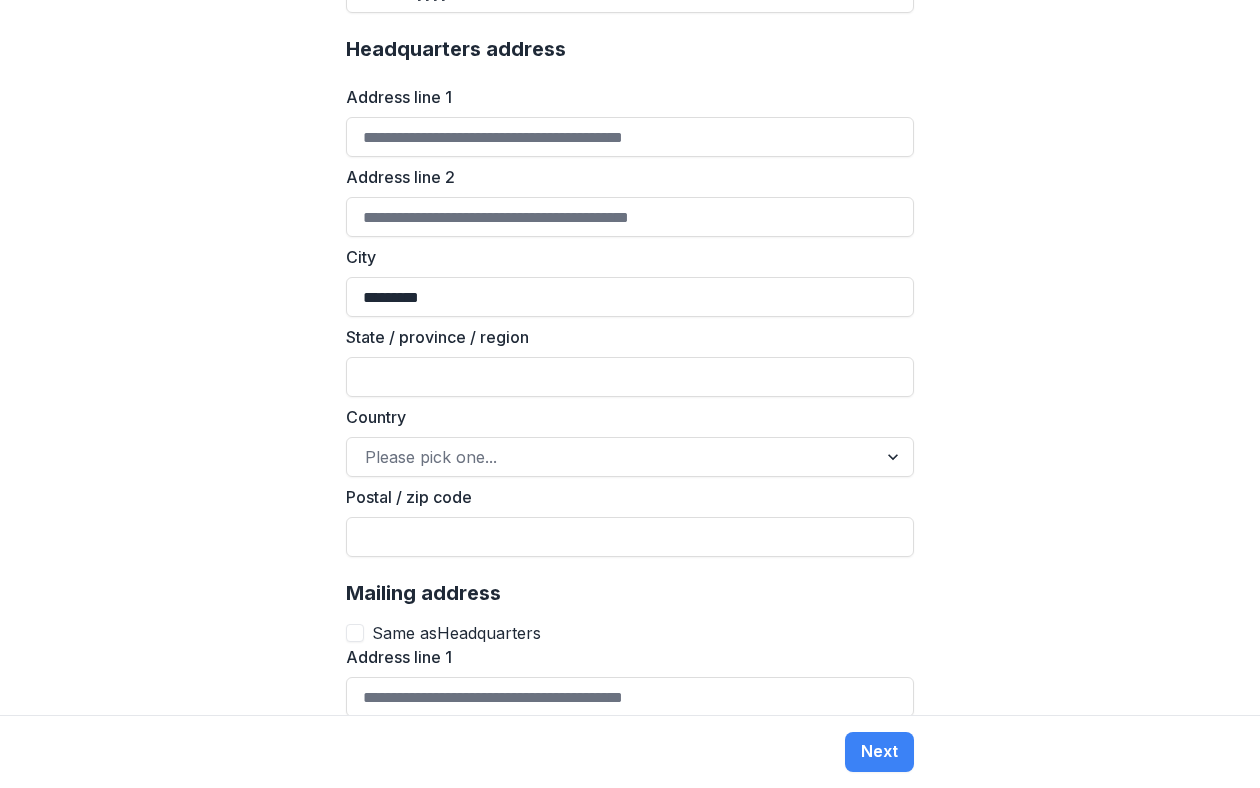 type on "**********" 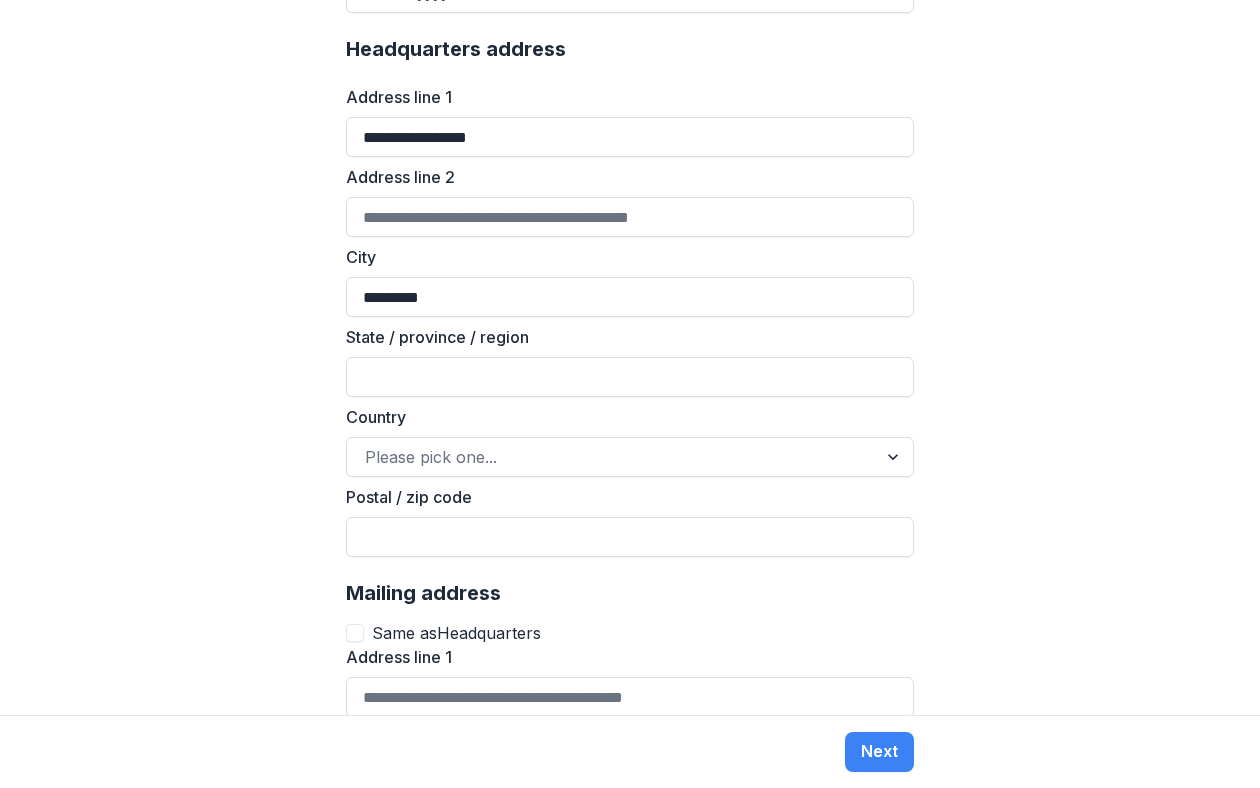 type on "**" 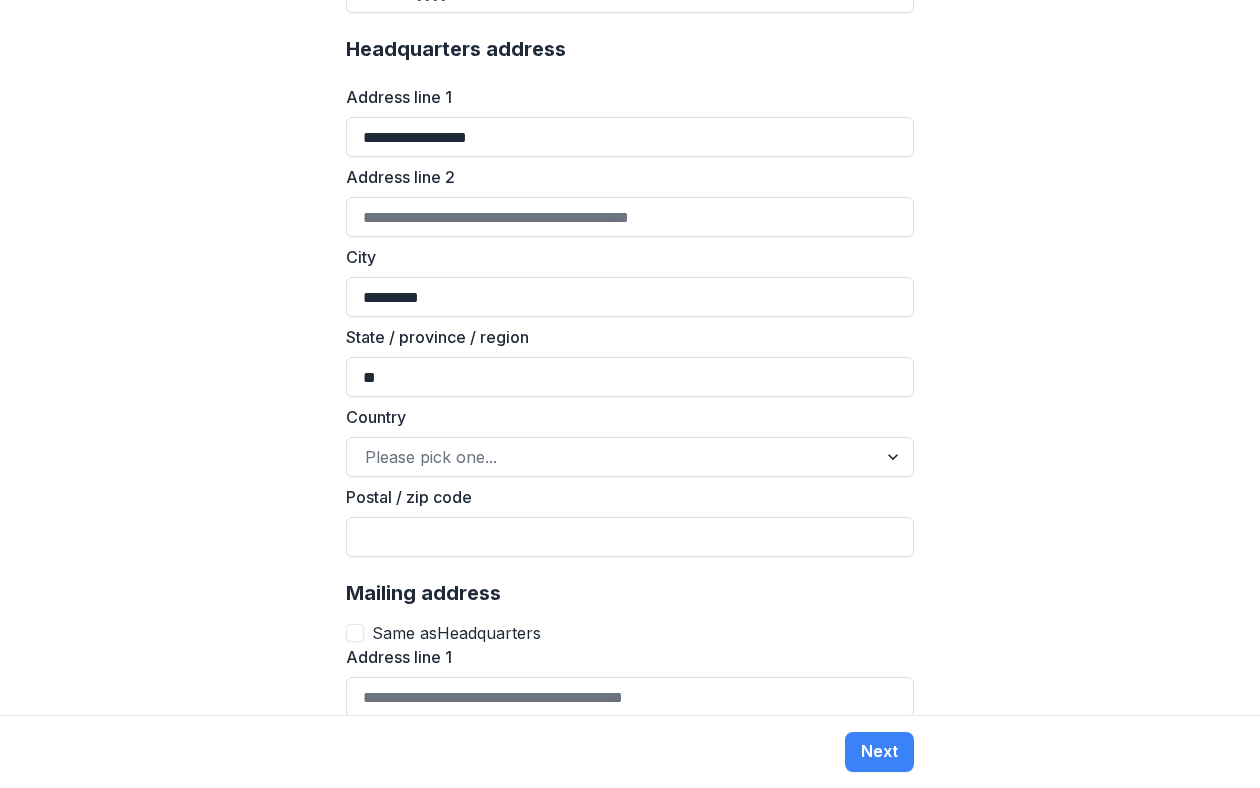 type on "**********" 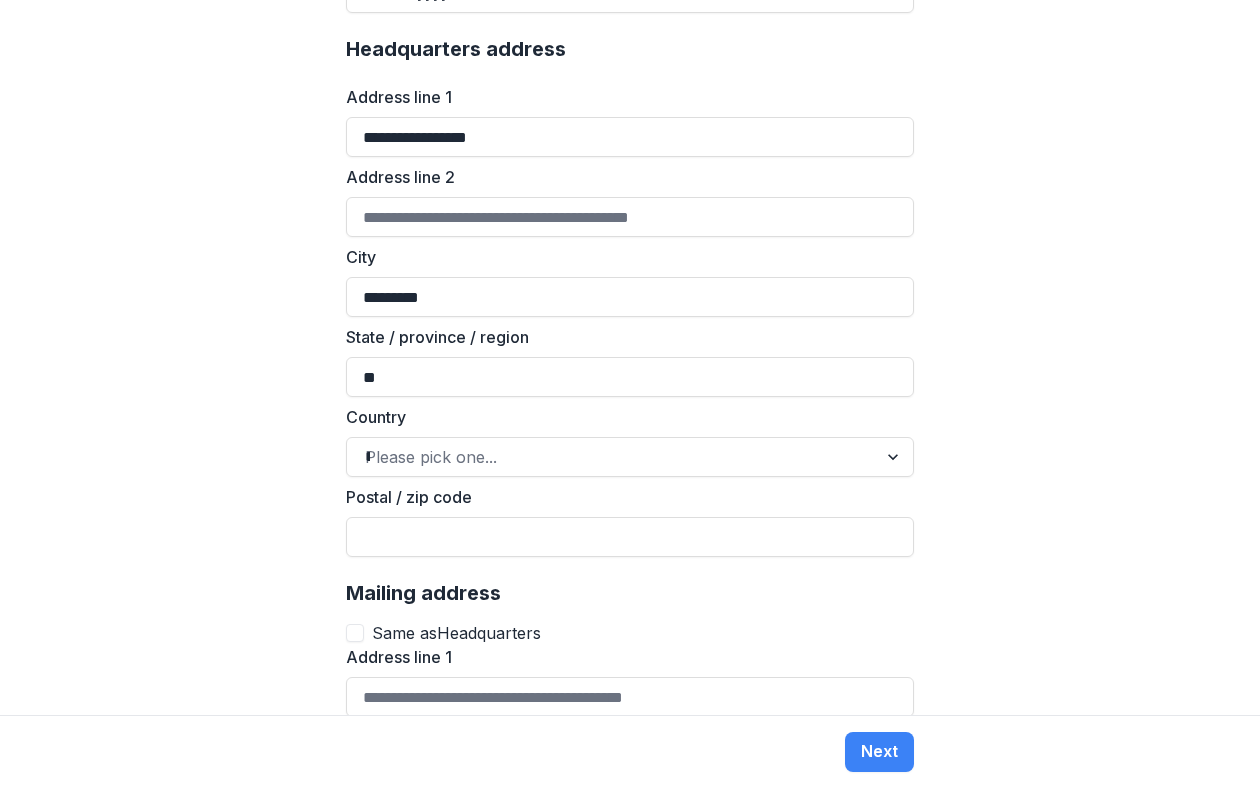 type on "*****" 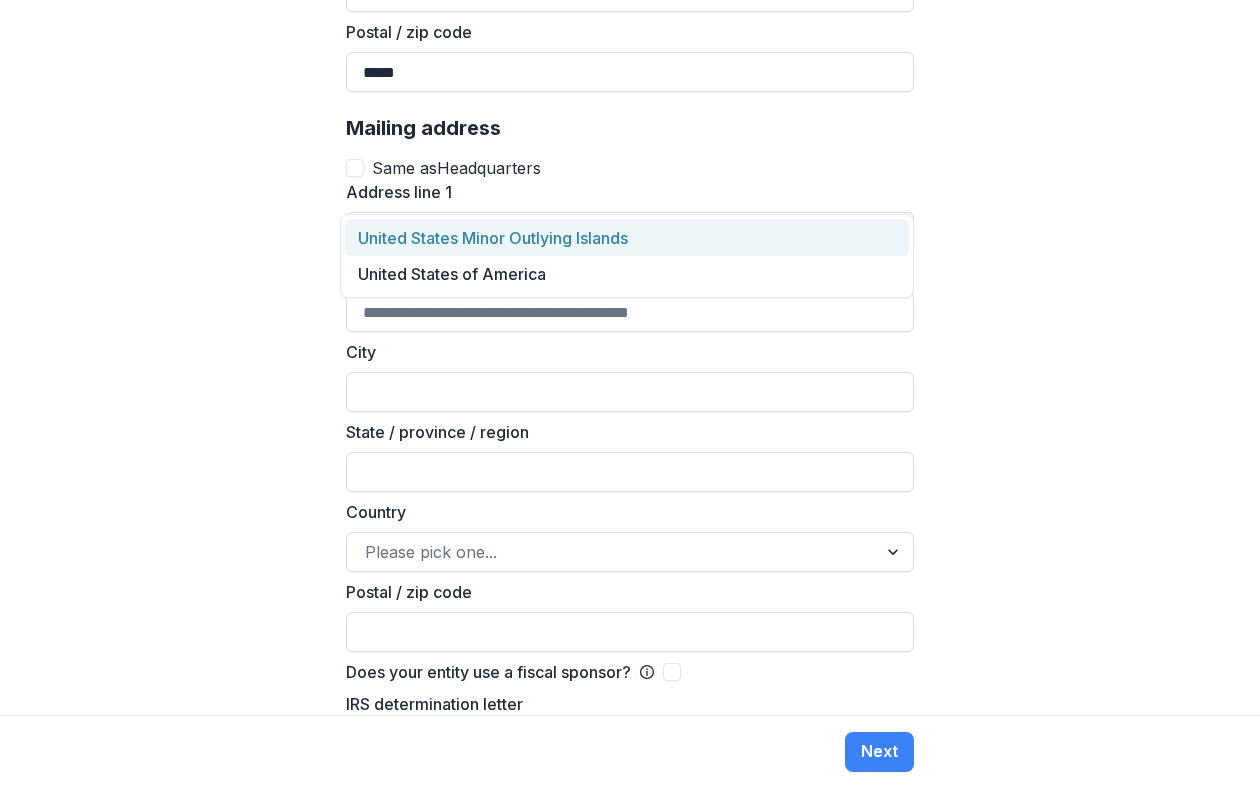 scroll, scrollTop: 1394, scrollLeft: 0, axis: vertical 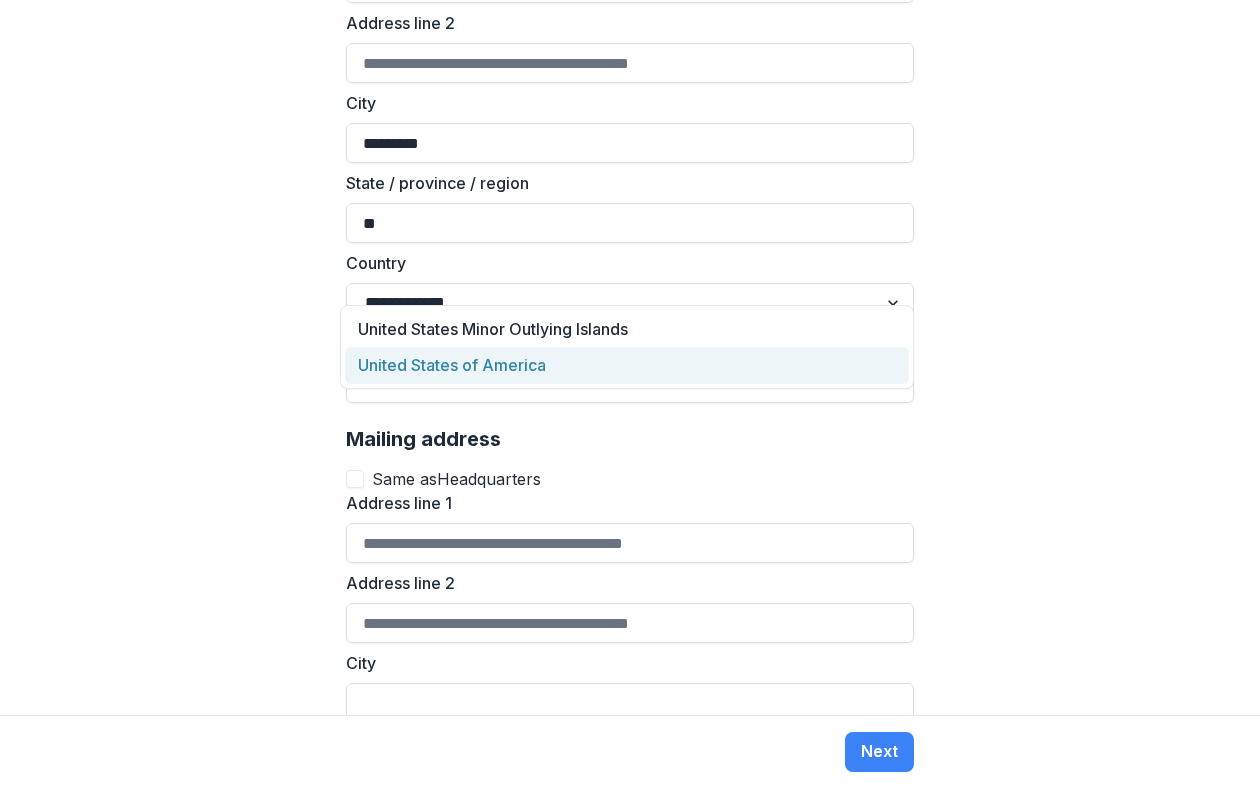 click on "United States of America" at bounding box center (627, 365) 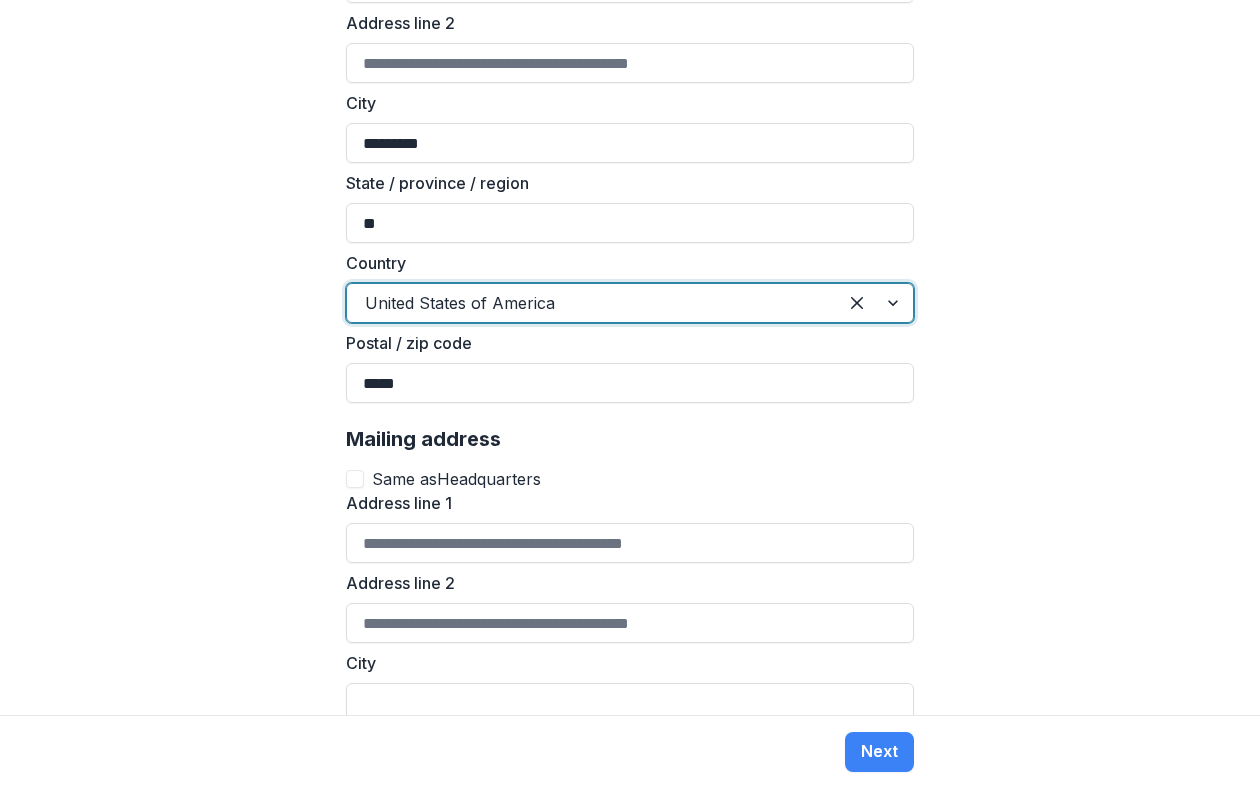 click on "**********" at bounding box center [630, 357] 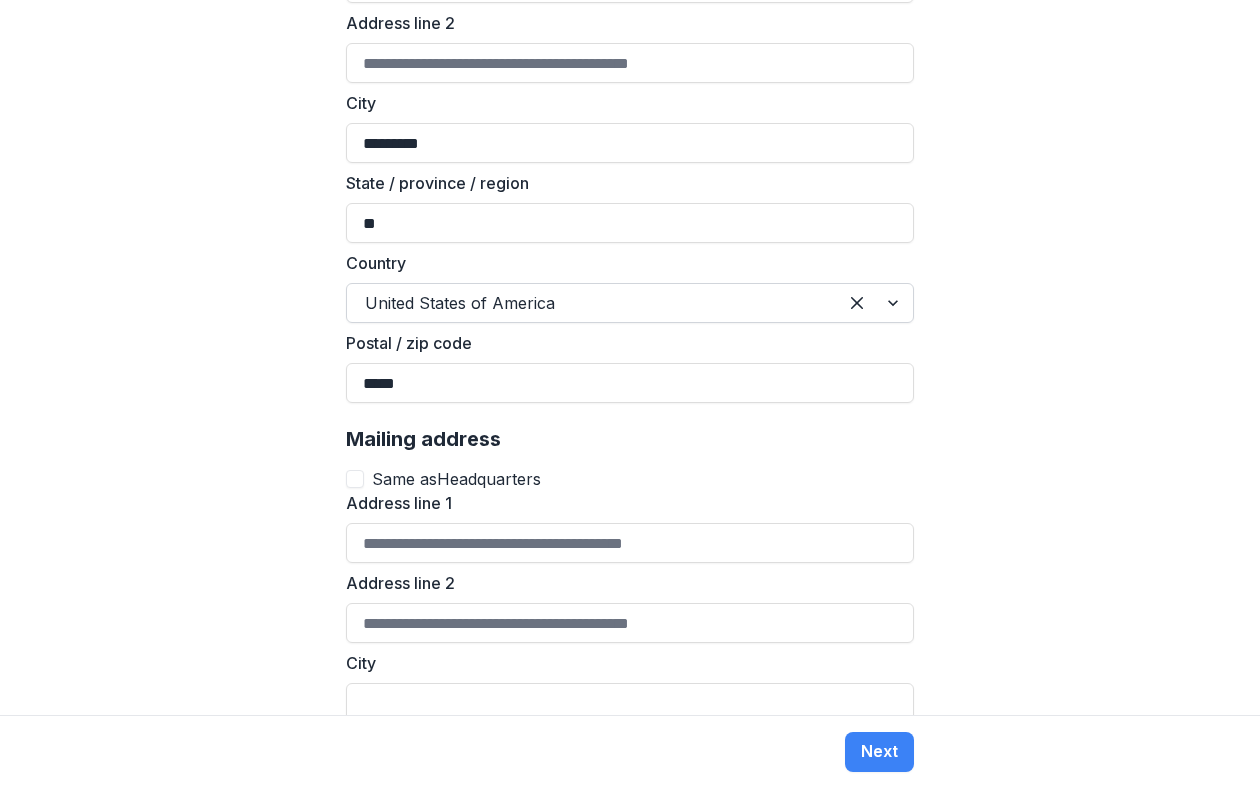 click at bounding box center [875, 303] 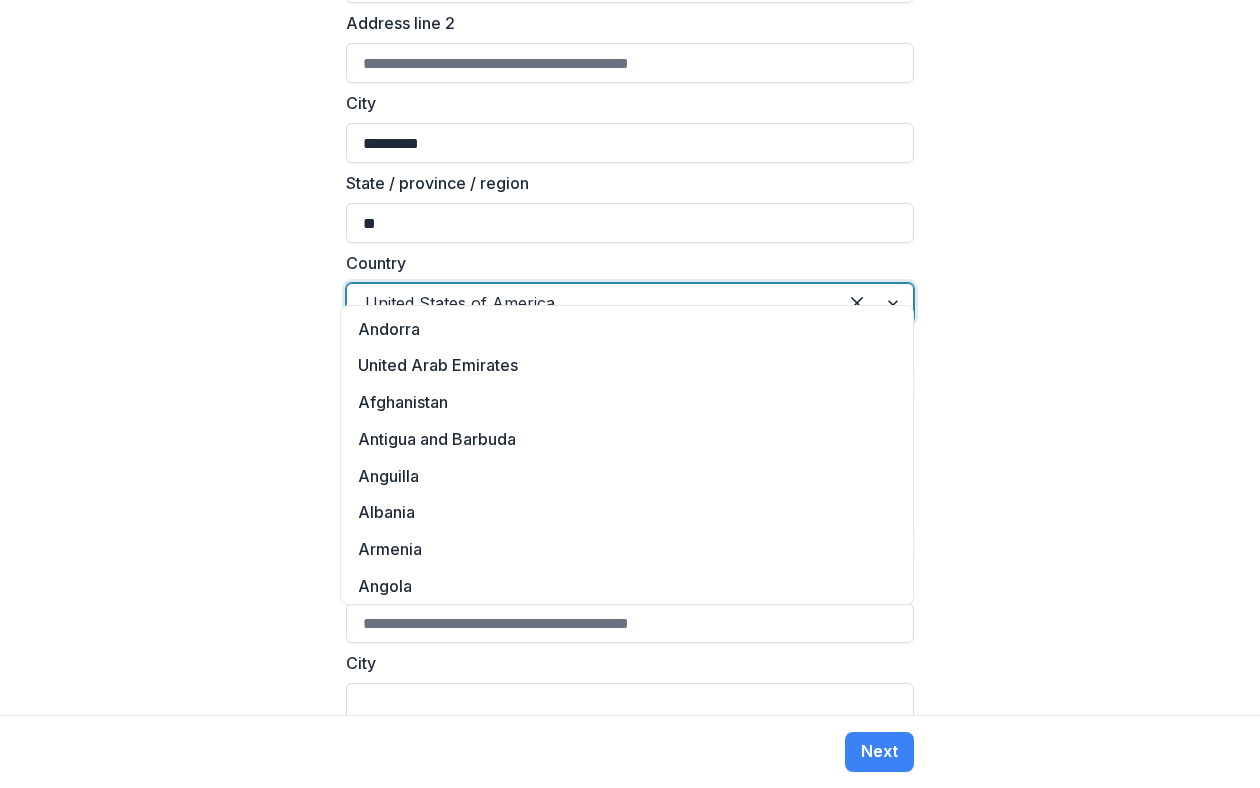 click on "**********" at bounding box center (630, 357) 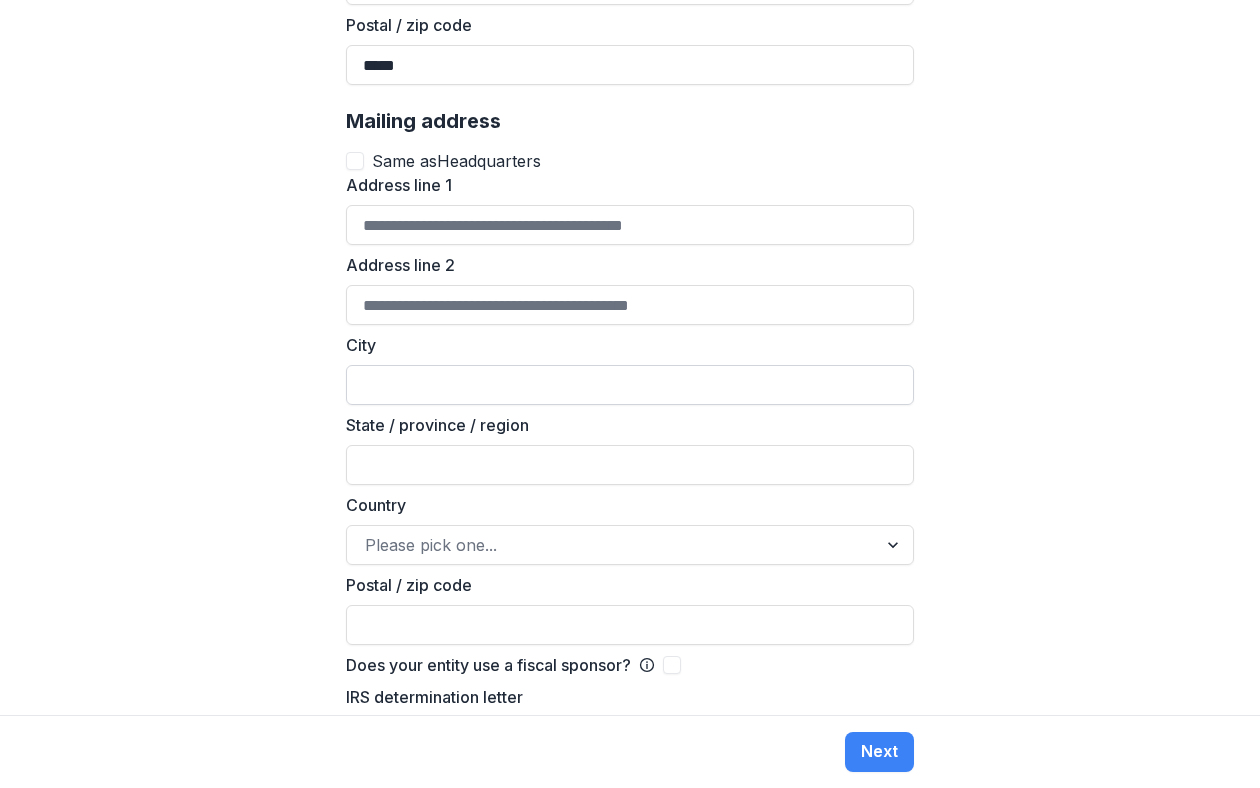 scroll, scrollTop: 1797, scrollLeft: 0, axis: vertical 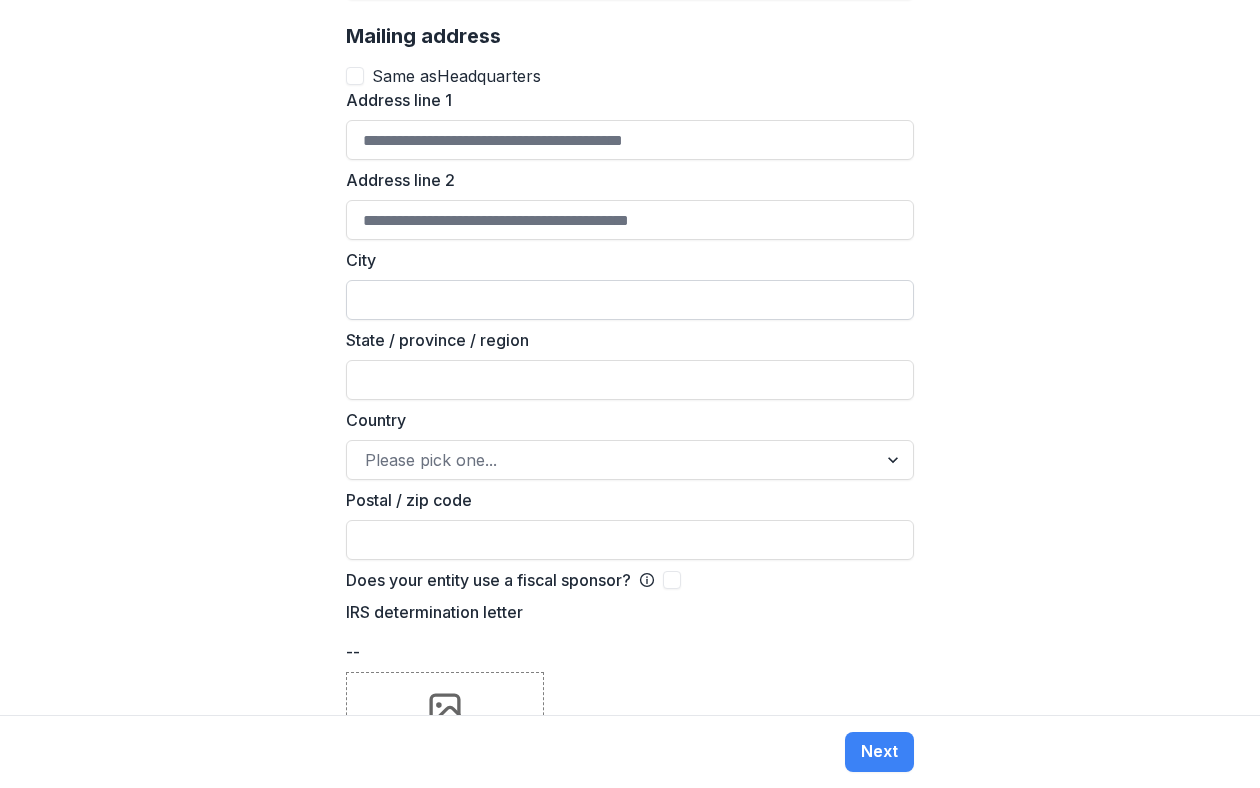 click on "City" at bounding box center (630, 300) 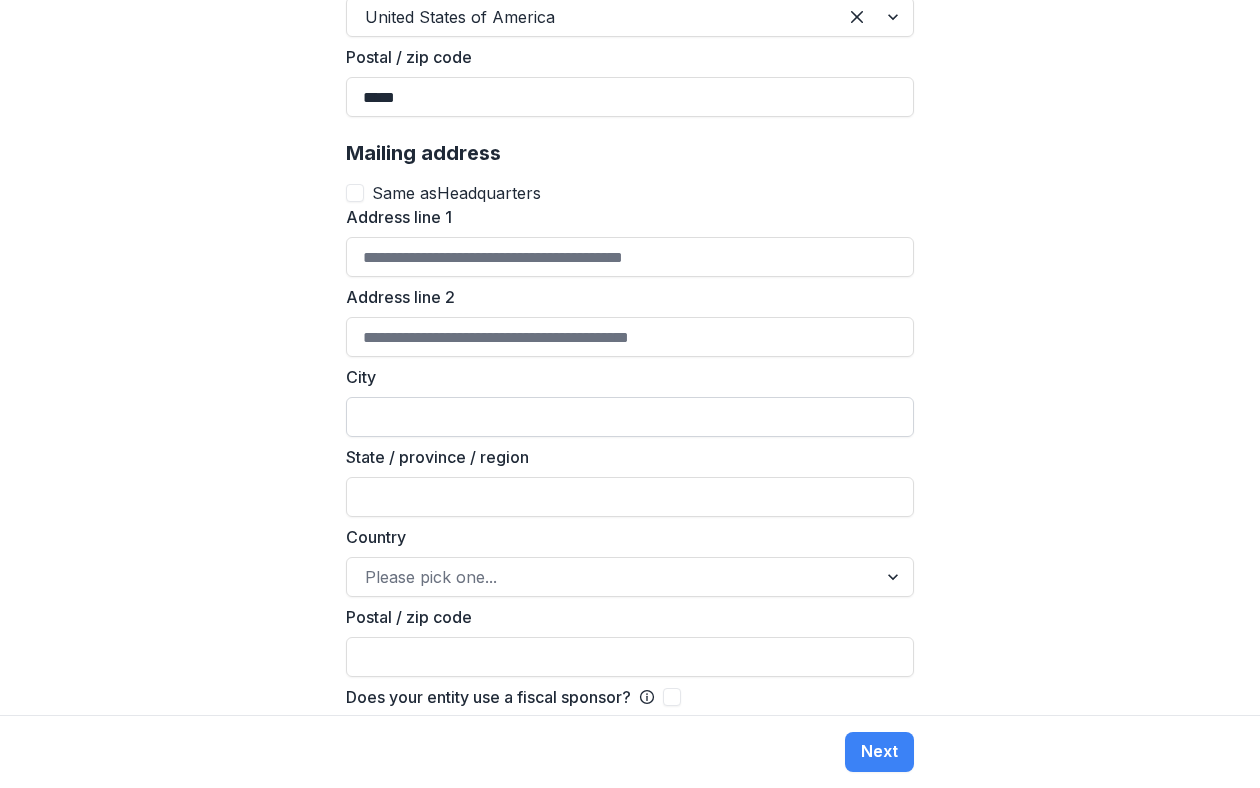 scroll, scrollTop: 1669, scrollLeft: 0, axis: vertical 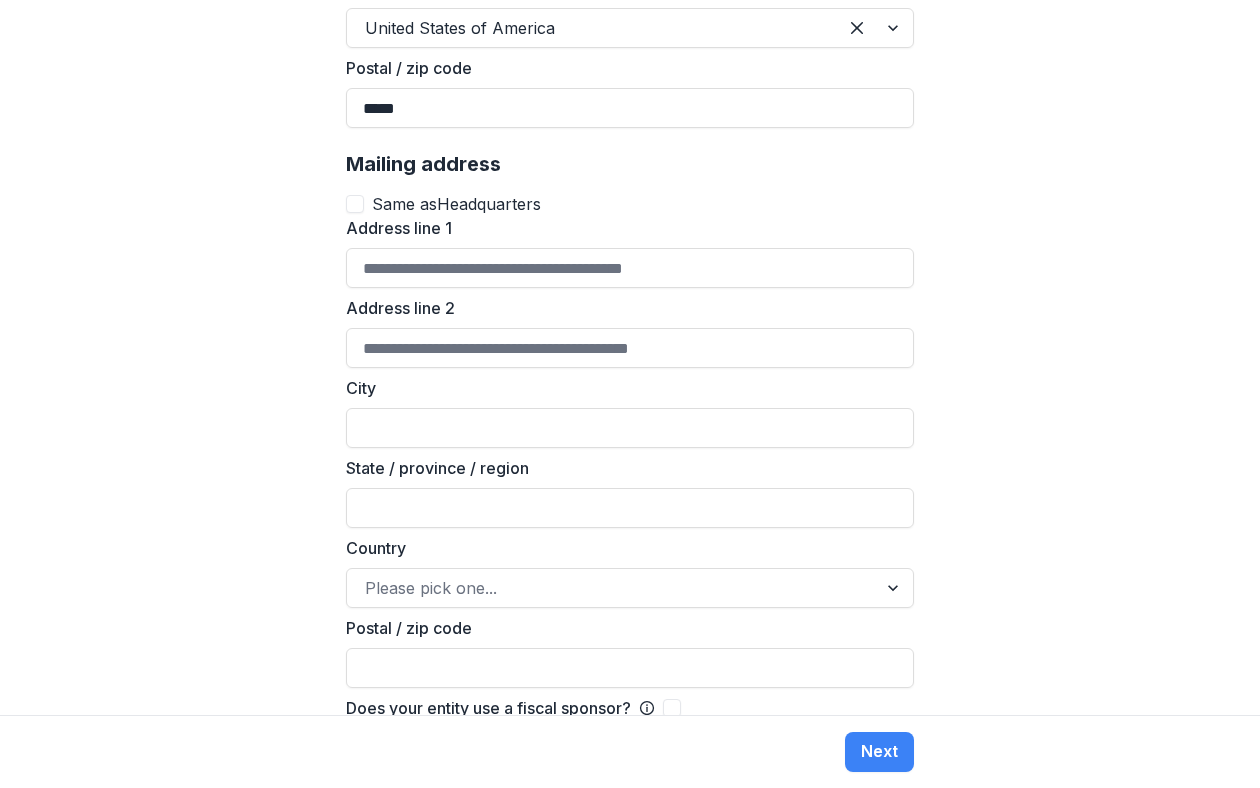 click on "**********" at bounding box center [630, 357] 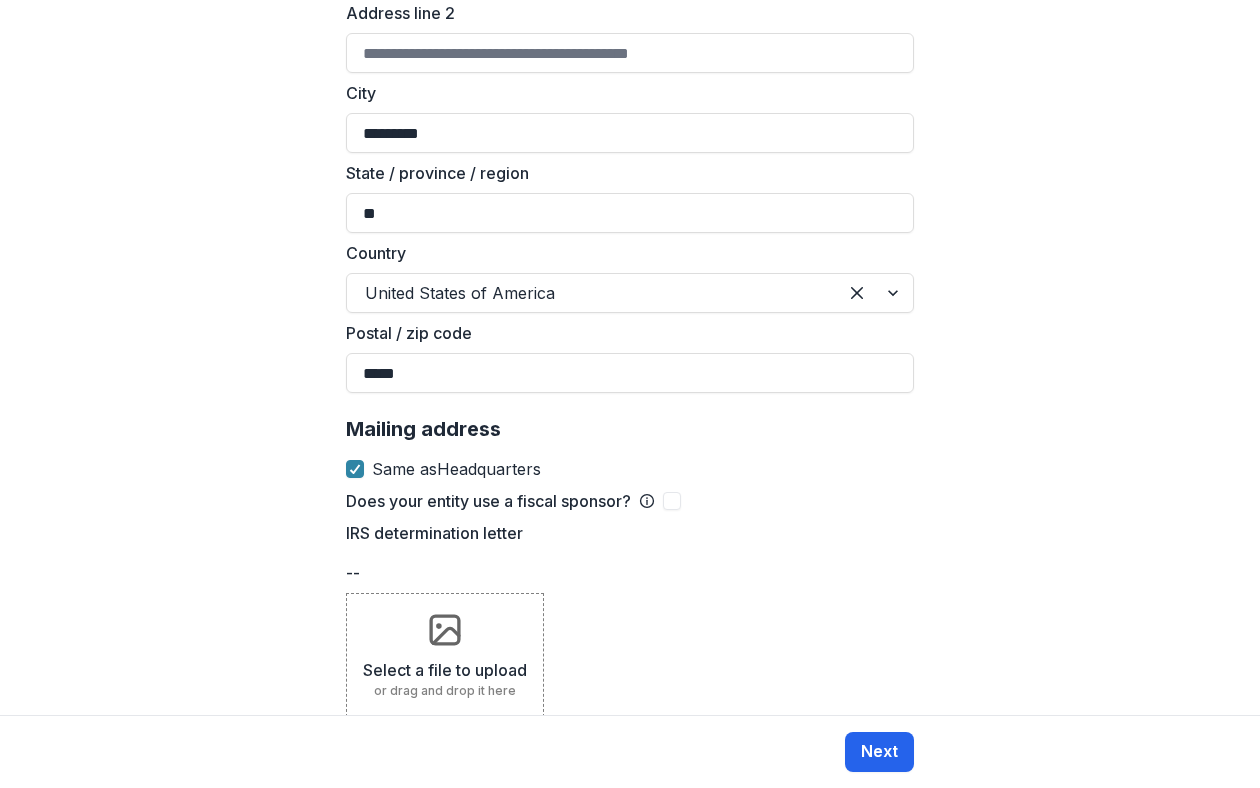click on "Next" at bounding box center [879, 752] 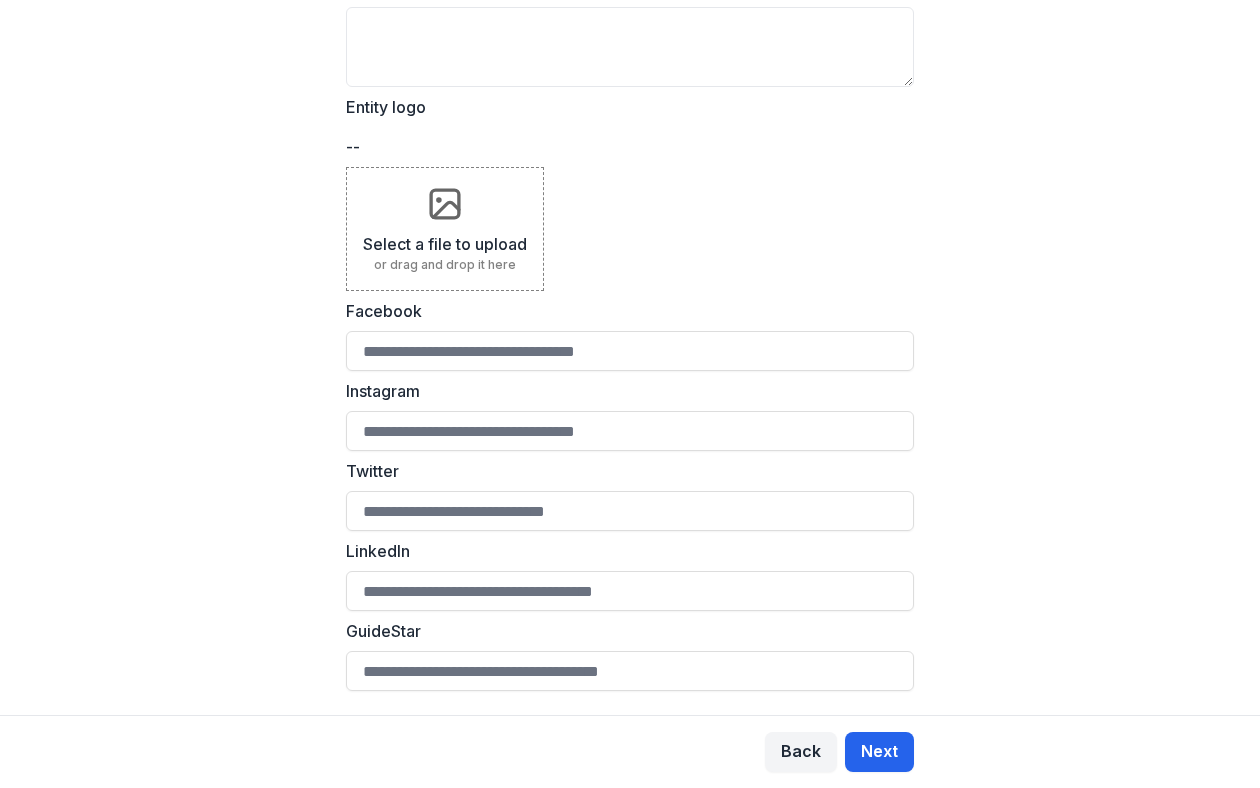 scroll, scrollTop: 0, scrollLeft: 0, axis: both 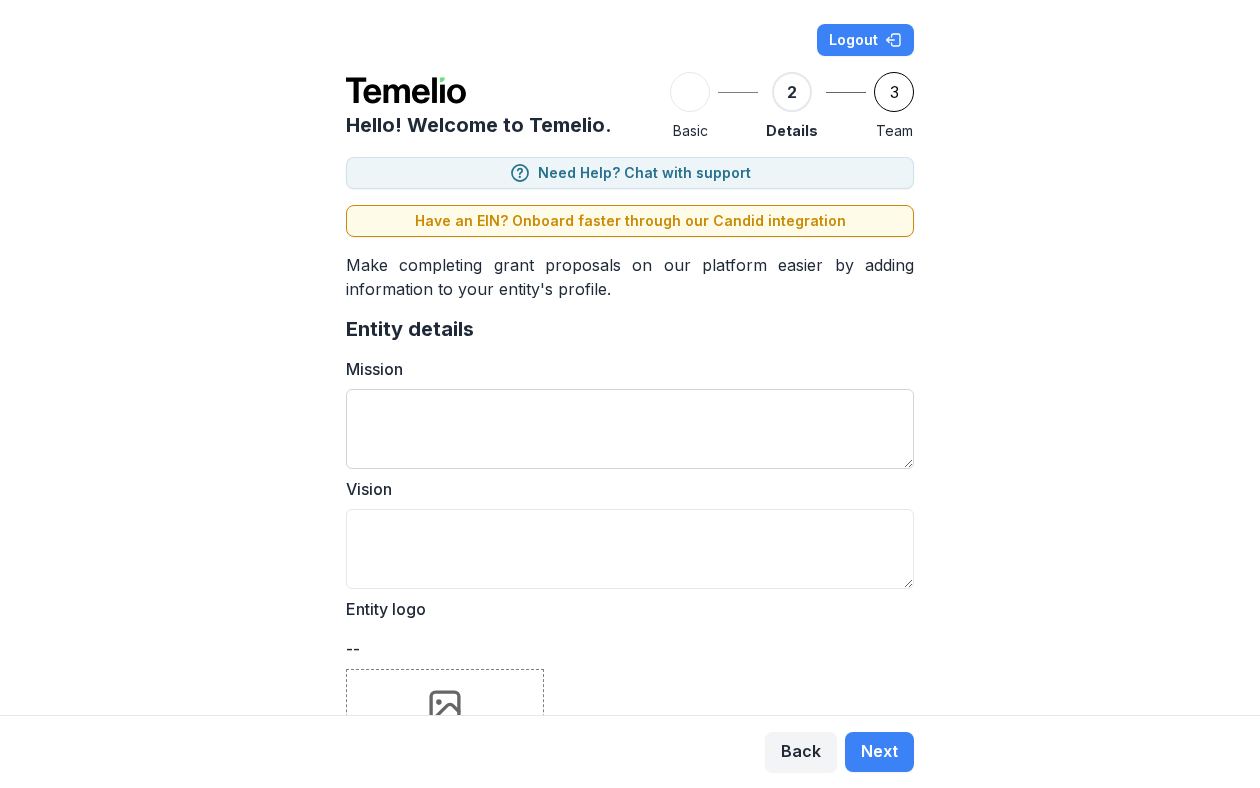 click on "Mission" at bounding box center (630, 429) 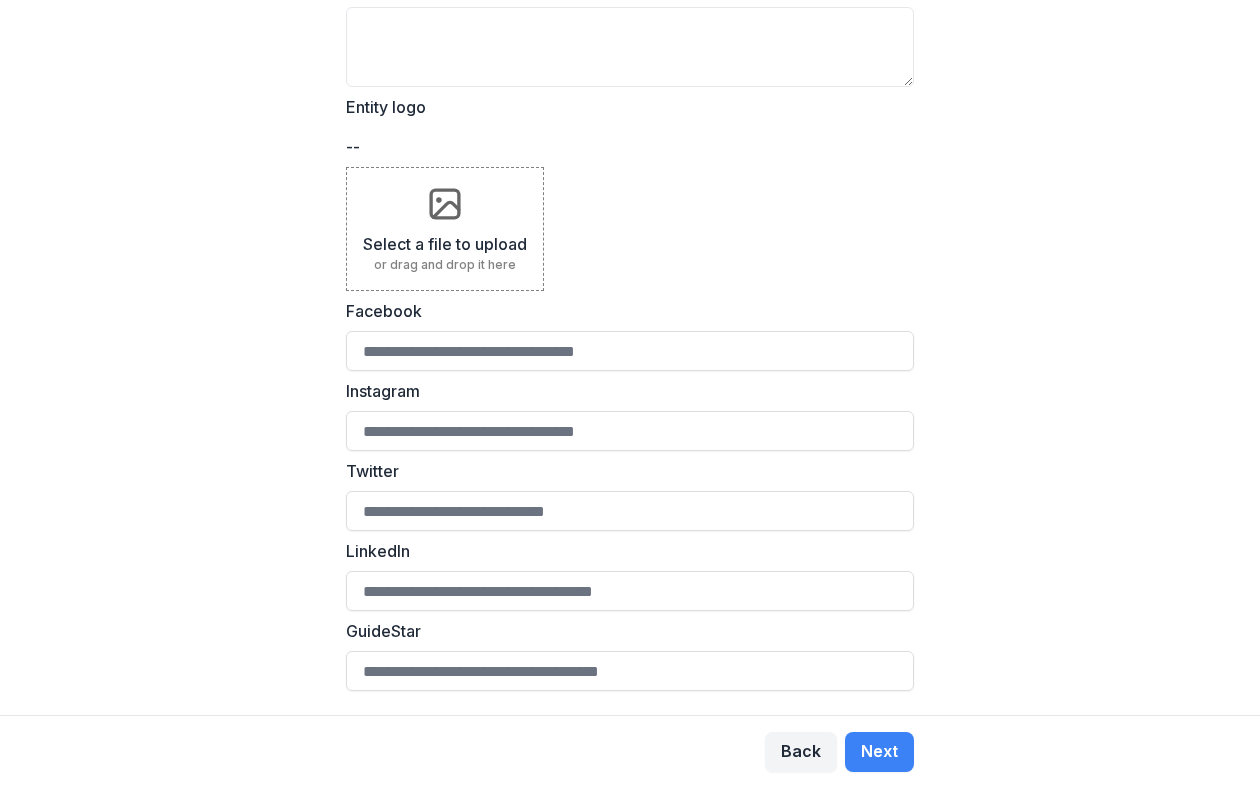 scroll, scrollTop: 0, scrollLeft: 0, axis: both 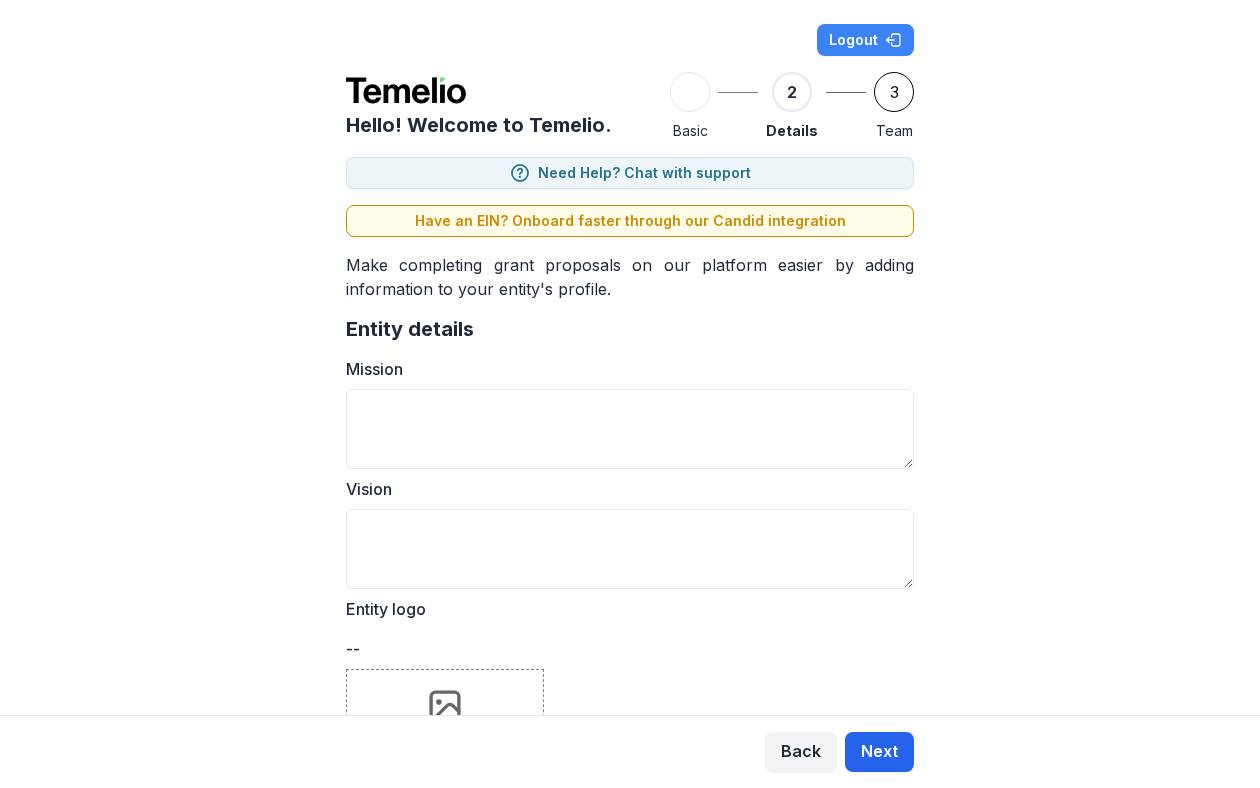 click on "Next" at bounding box center (879, 752) 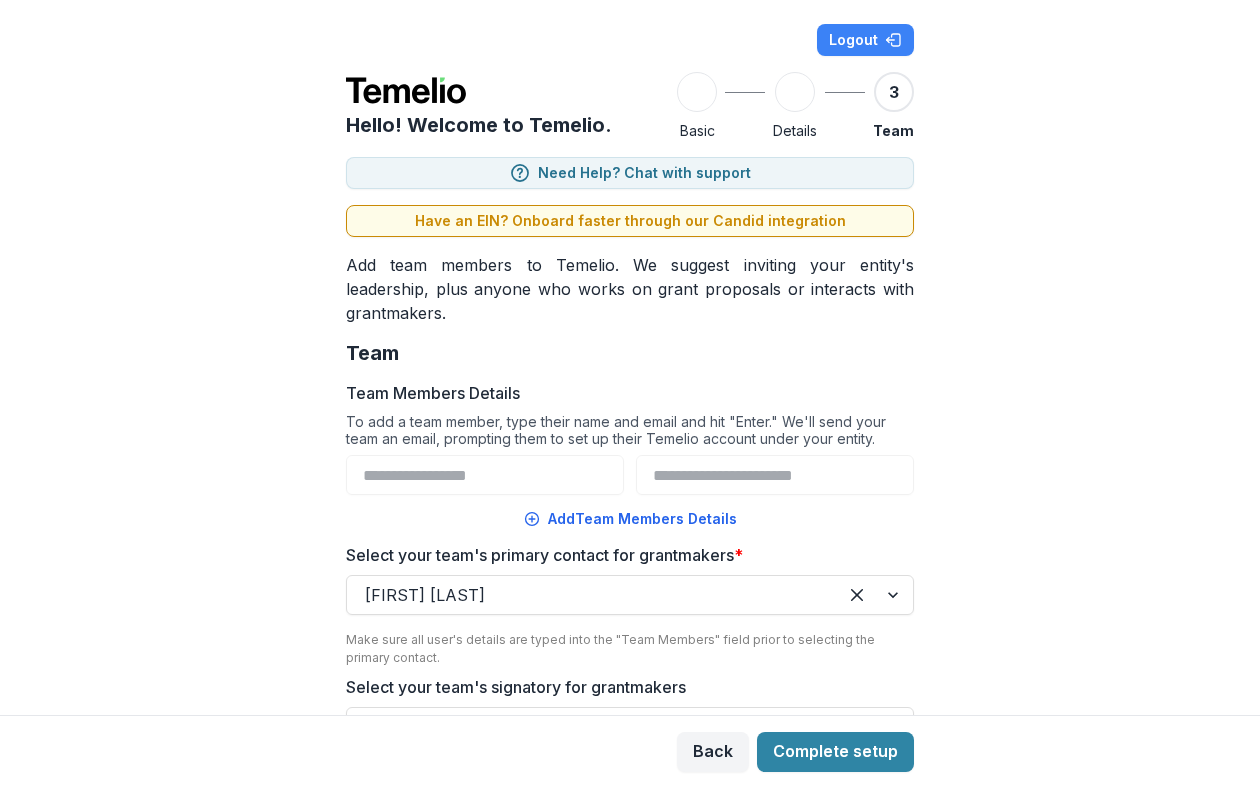 scroll, scrollTop: 170, scrollLeft: 0, axis: vertical 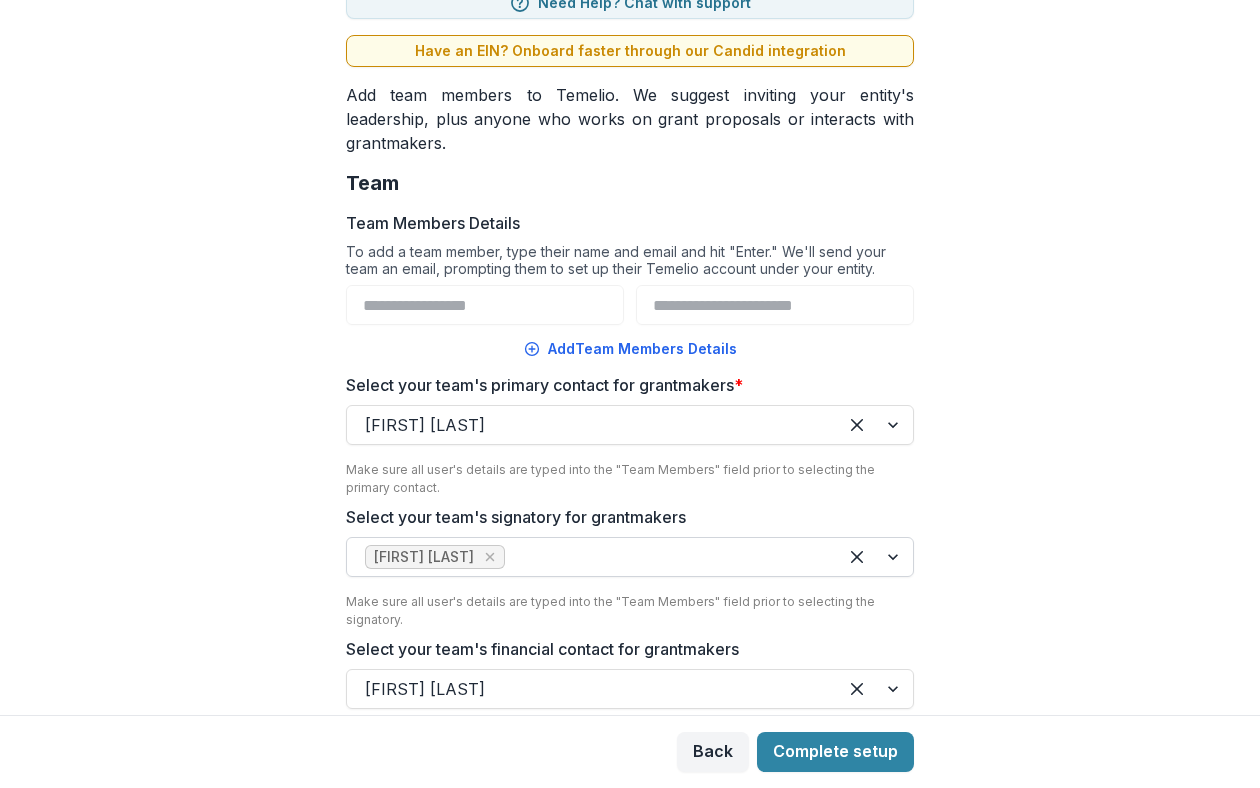 click at bounding box center (664, 557) 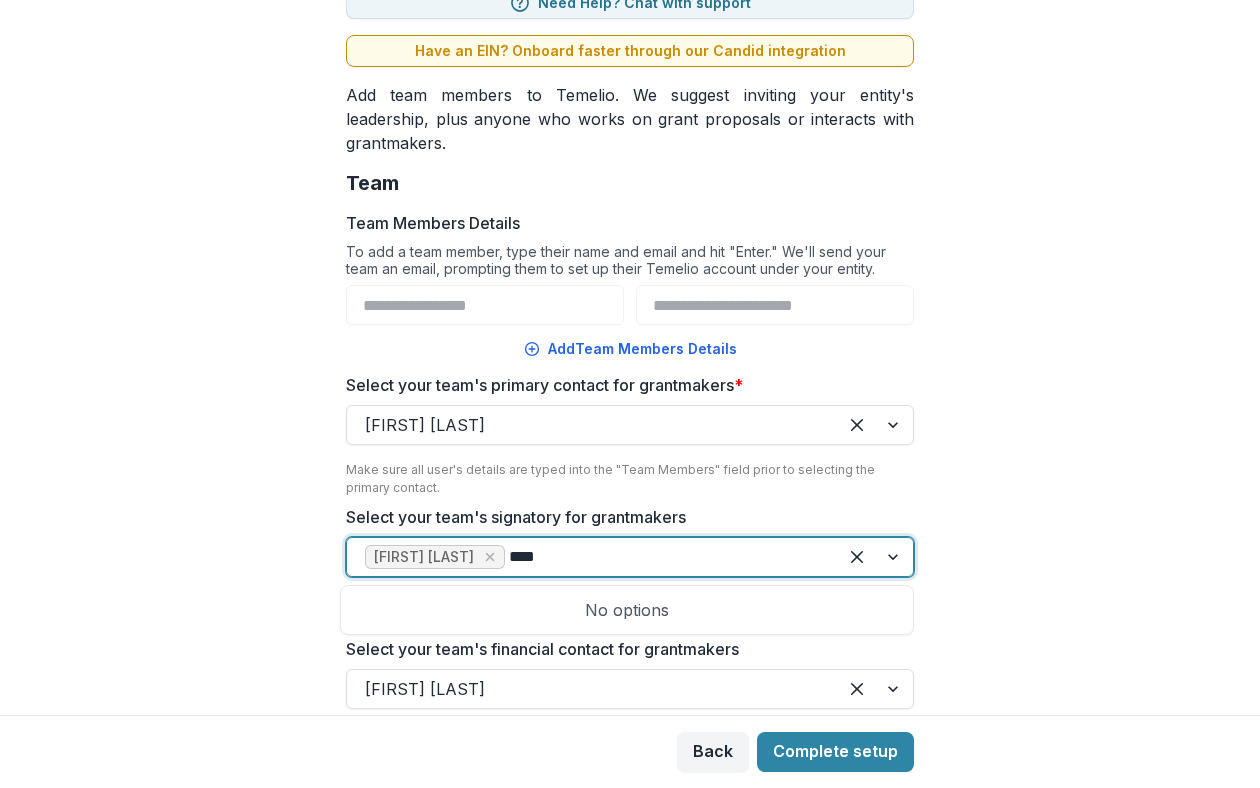 type on "****" 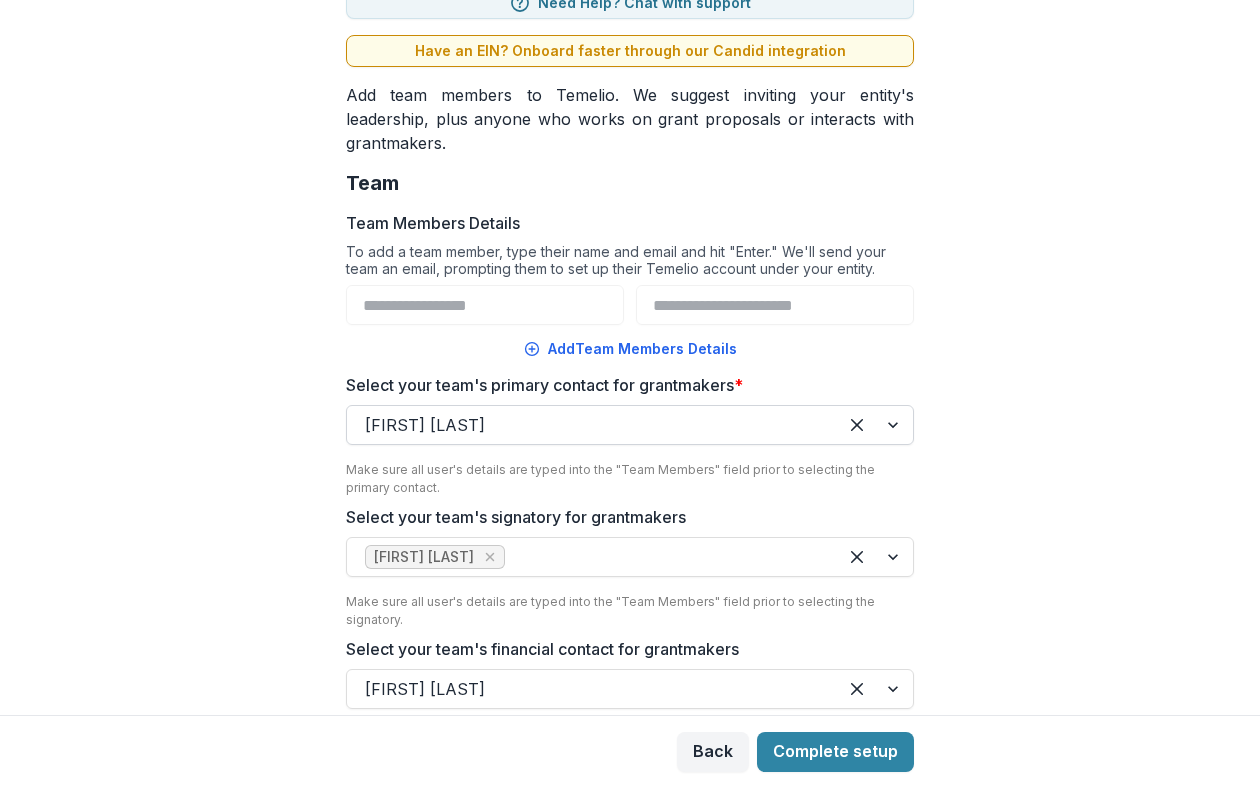 click at bounding box center [875, 425] 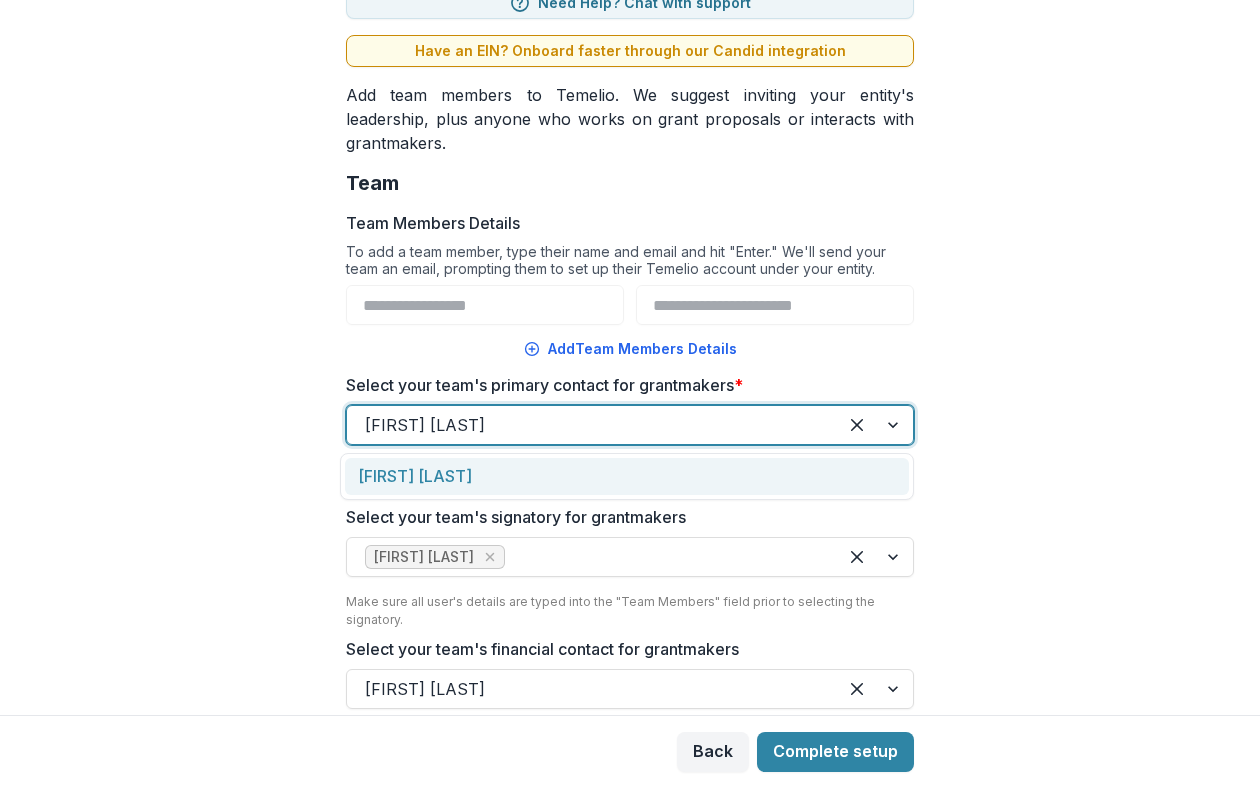click at bounding box center [592, 425] 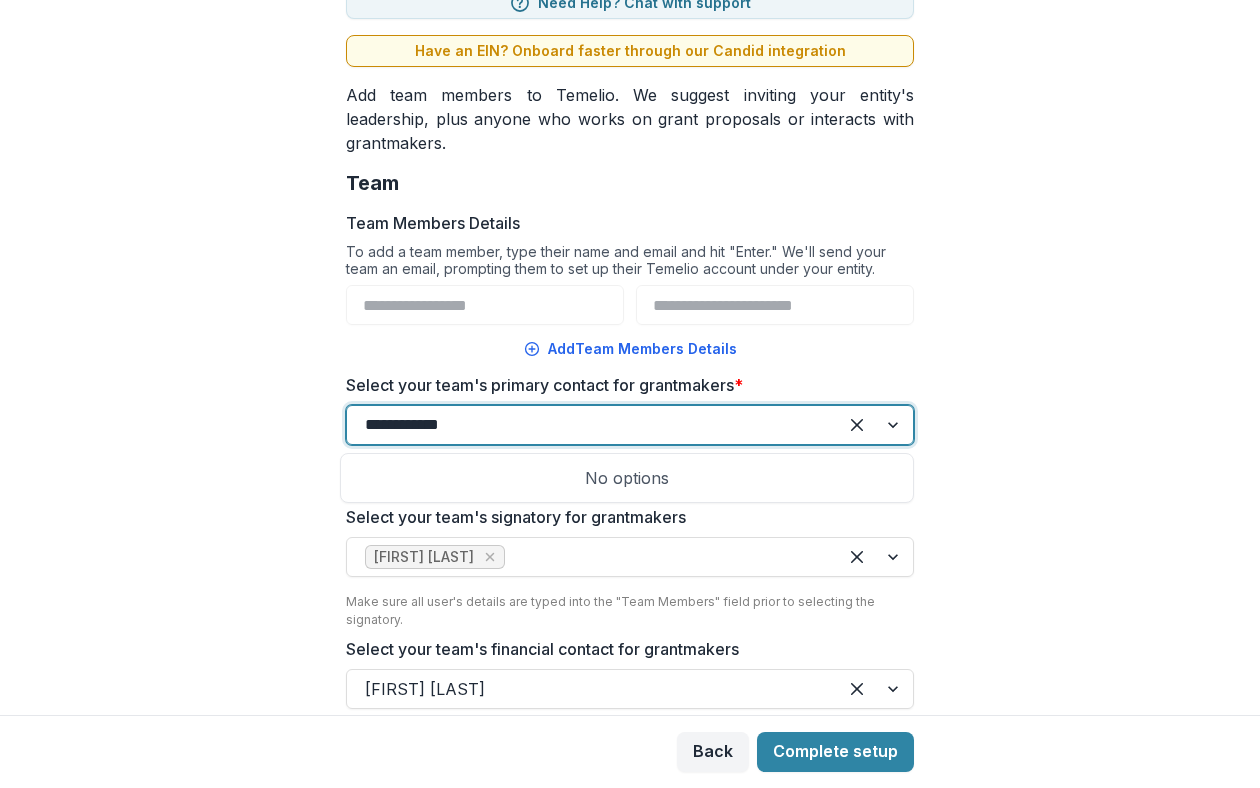 type on "**********" 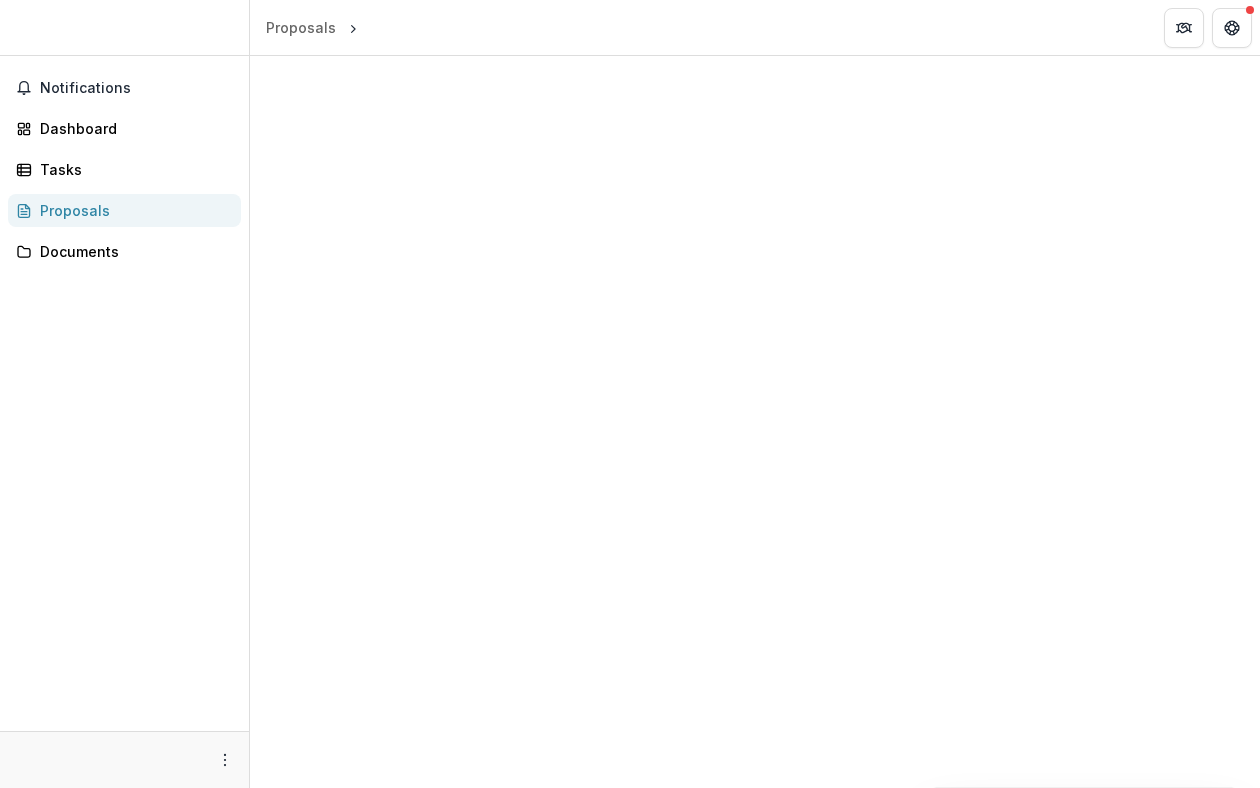 scroll, scrollTop: 0, scrollLeft: 0, axis: both 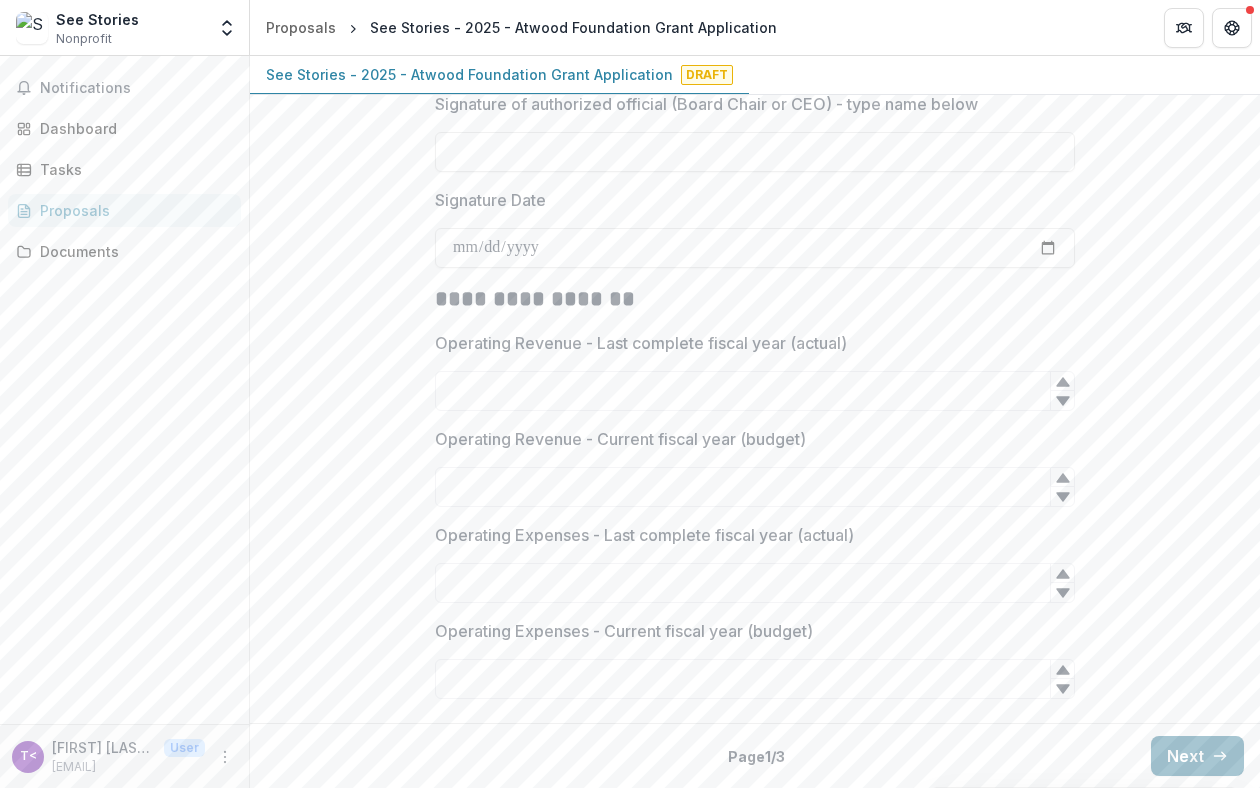 click 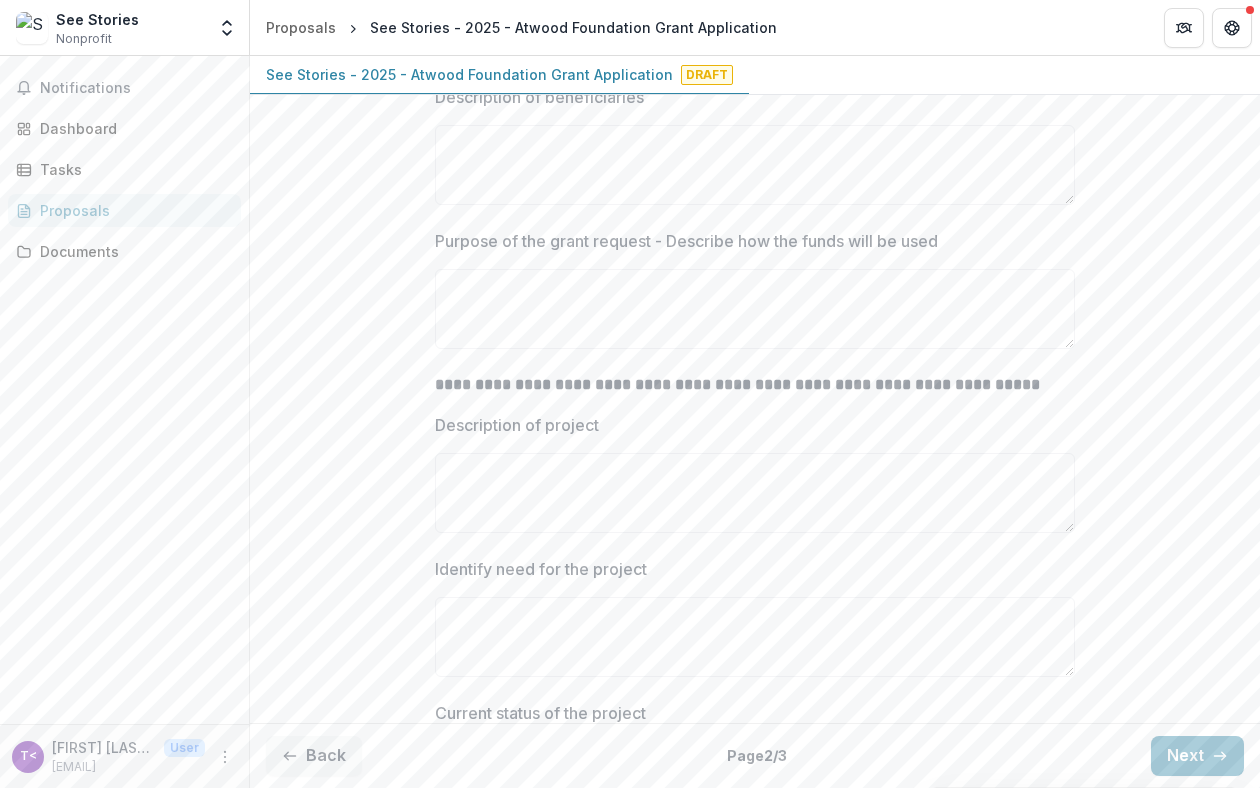 scroll, scrollTop: 630, scrollLeft: 0, axis: vertical 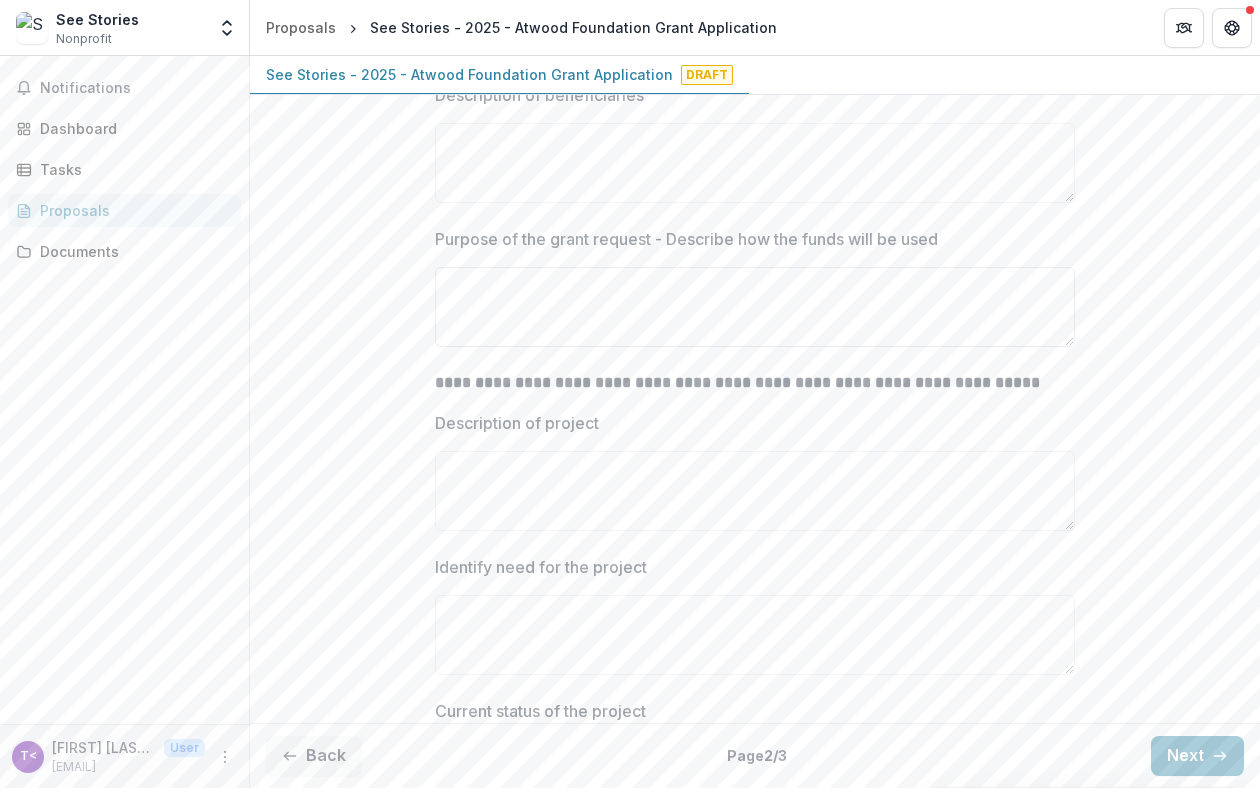click on "Purpose of the grant request - Describe how the funds will be used" at bounding box center [755, 307] 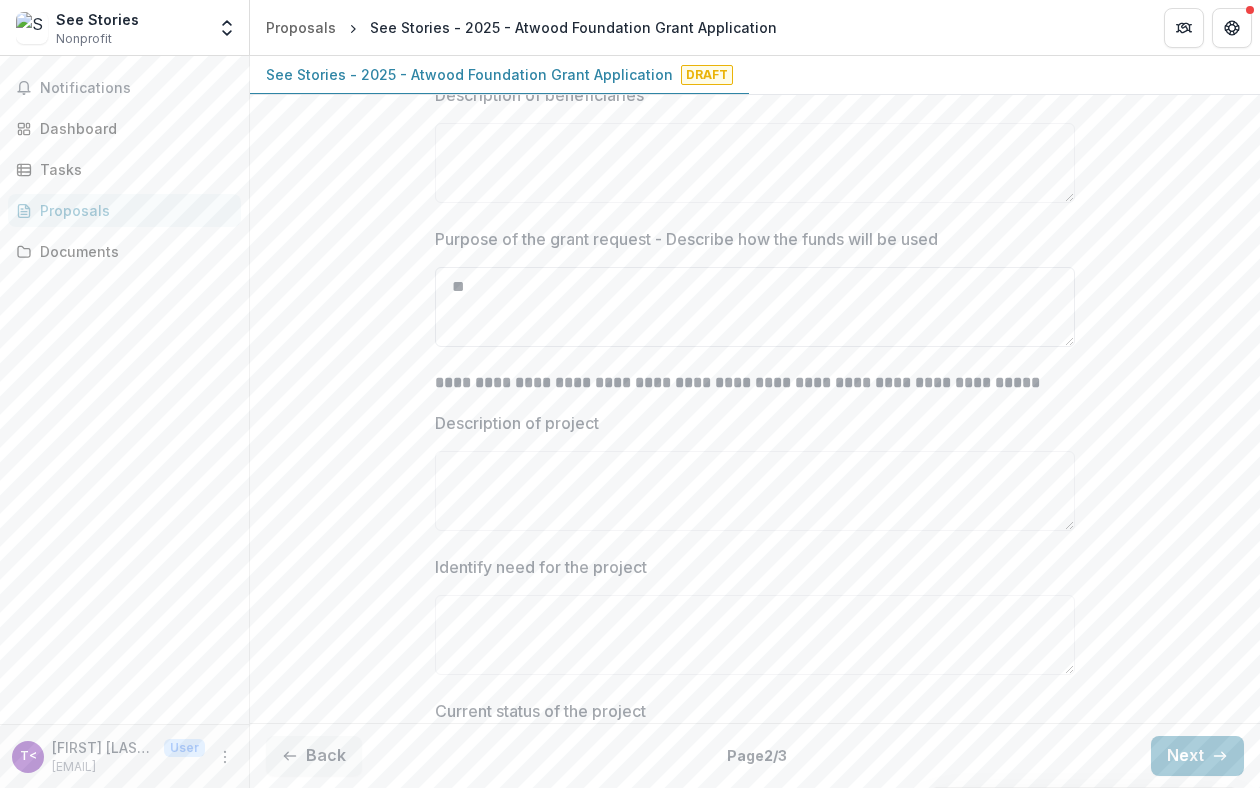 type on "*" 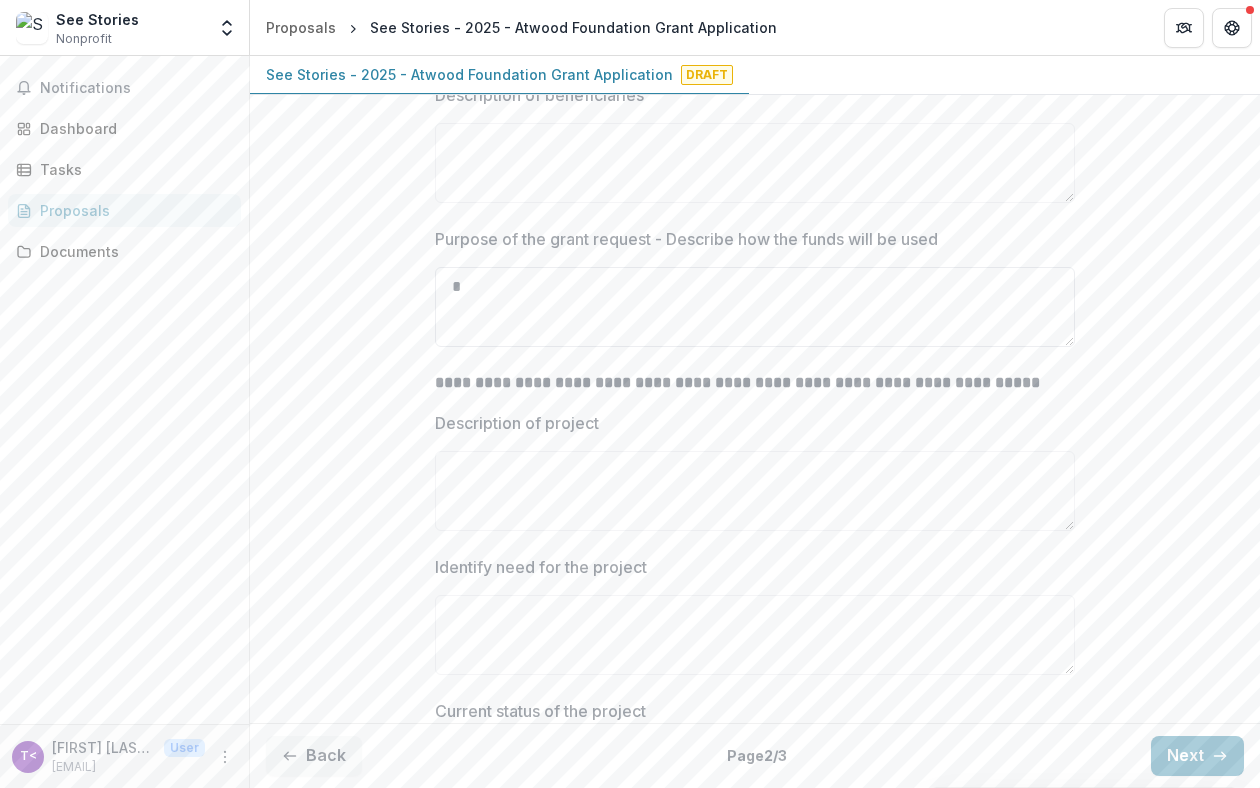 type 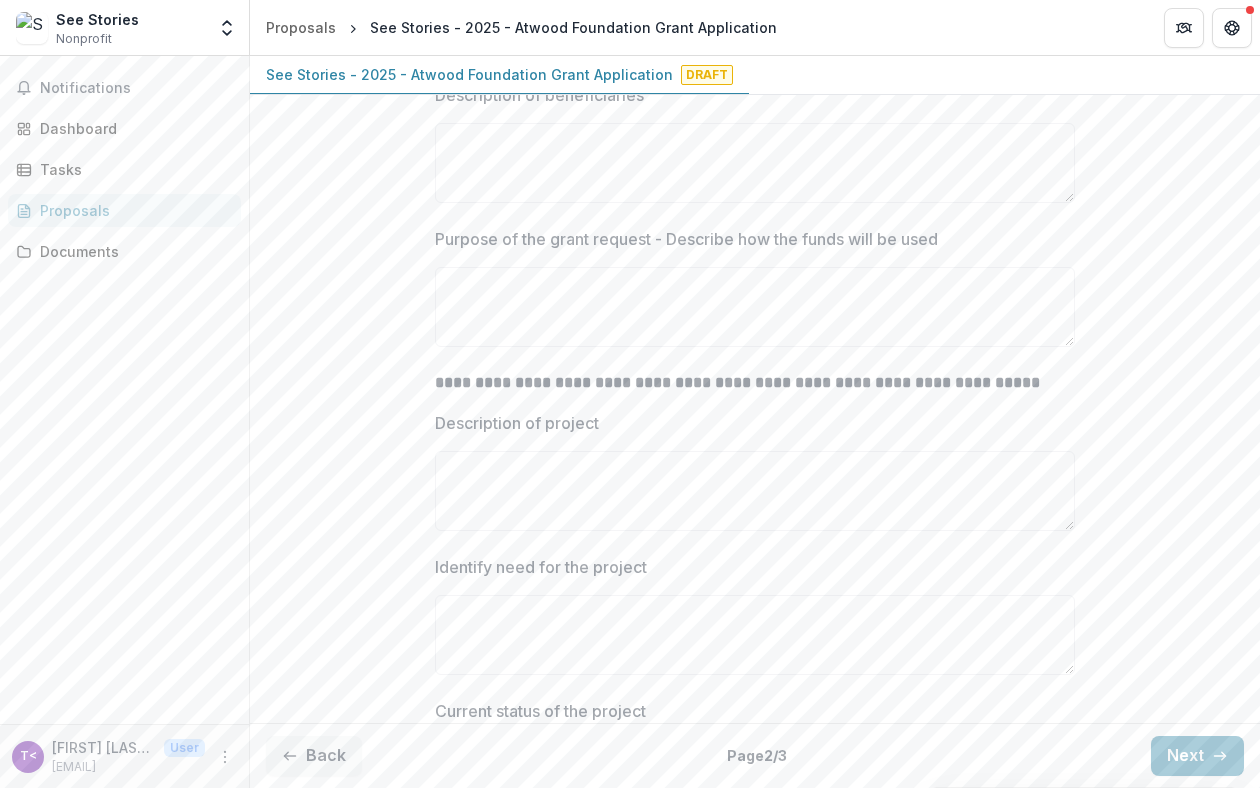 scroll, scrollTop: 0, scrollLeft: 0, axis: both 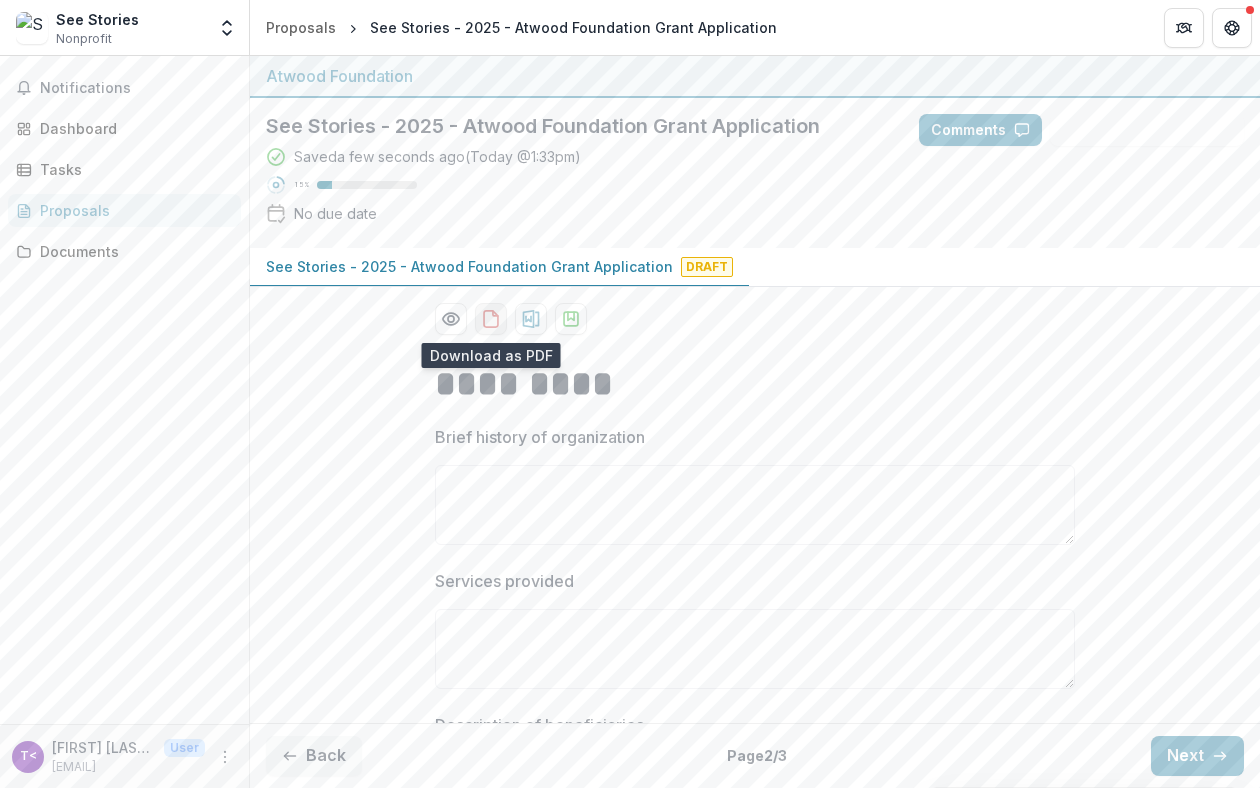click 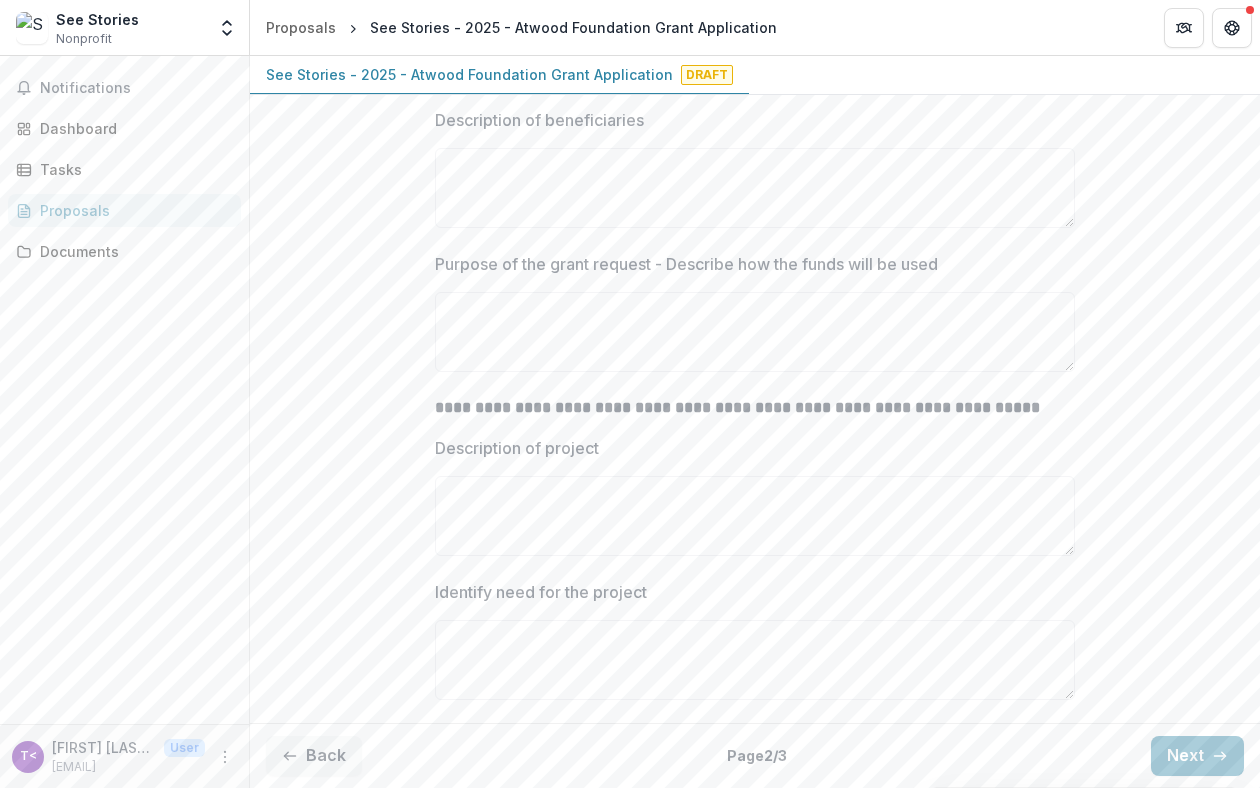 scroll, scrollTop: 50, scrollLeft: 0, axis: vertical 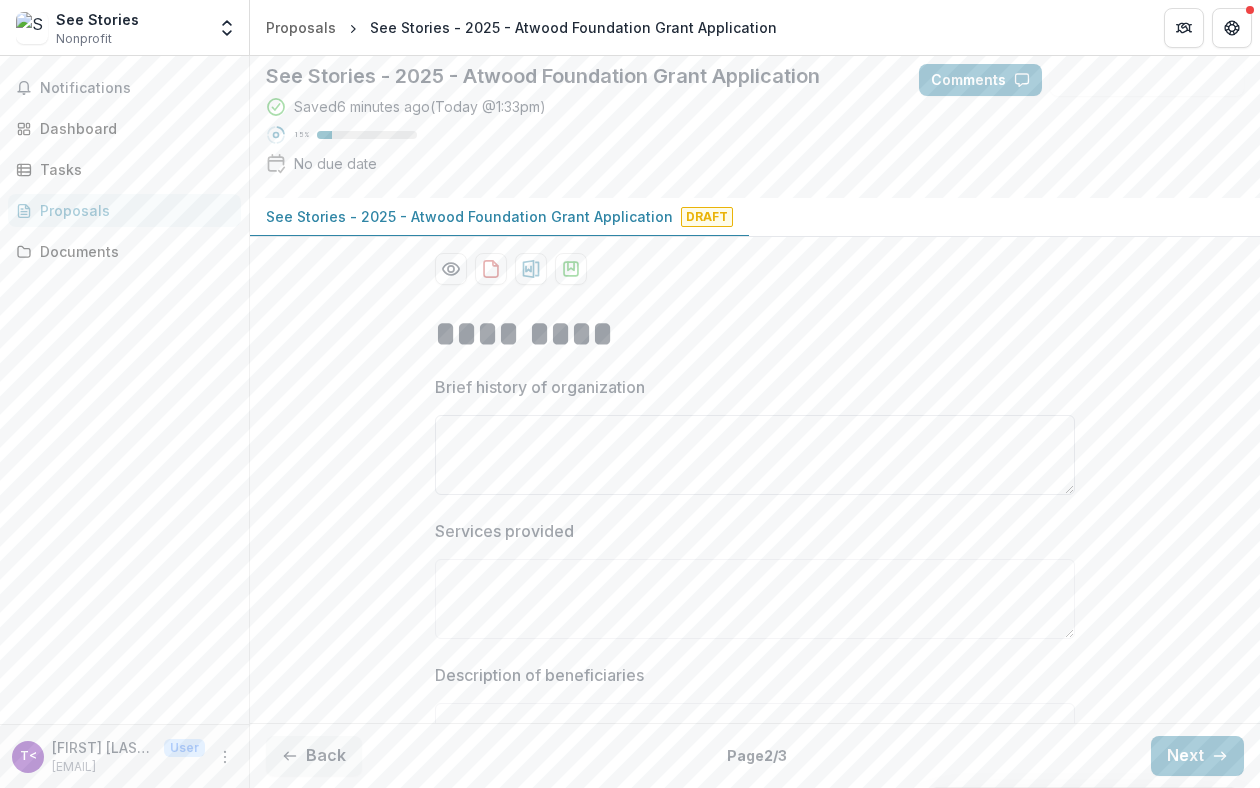 click on "Brief history of organization" at bounding box center [755, 455] 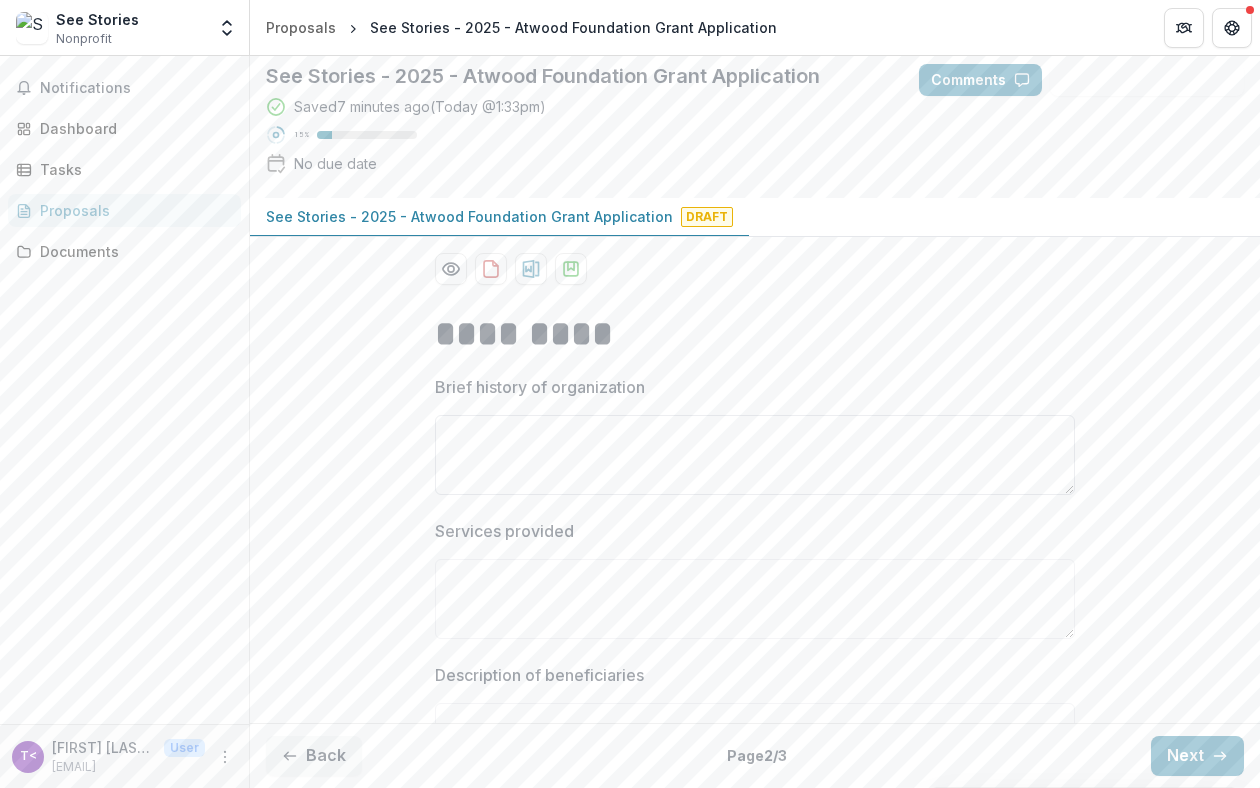 paste on "**********" 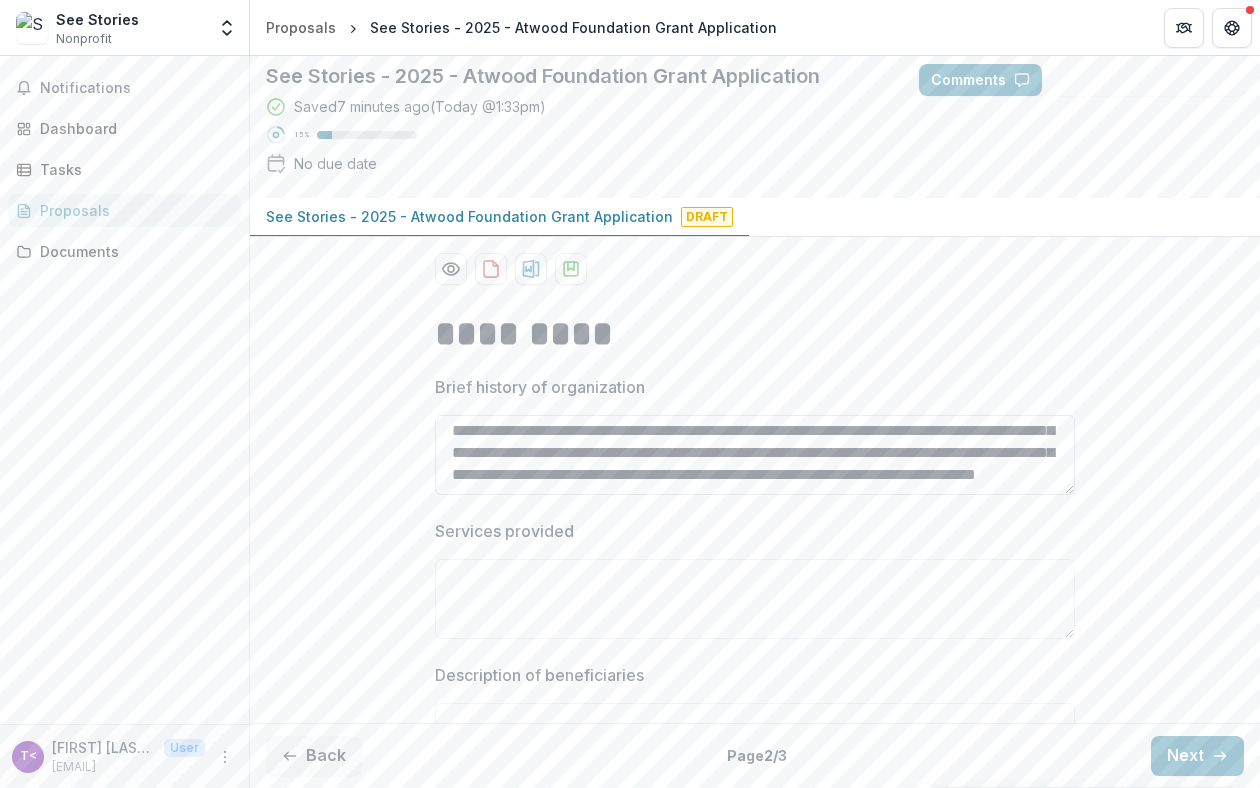scroll, scrollTop: 708, scrollLeft: 0, axis: vertical 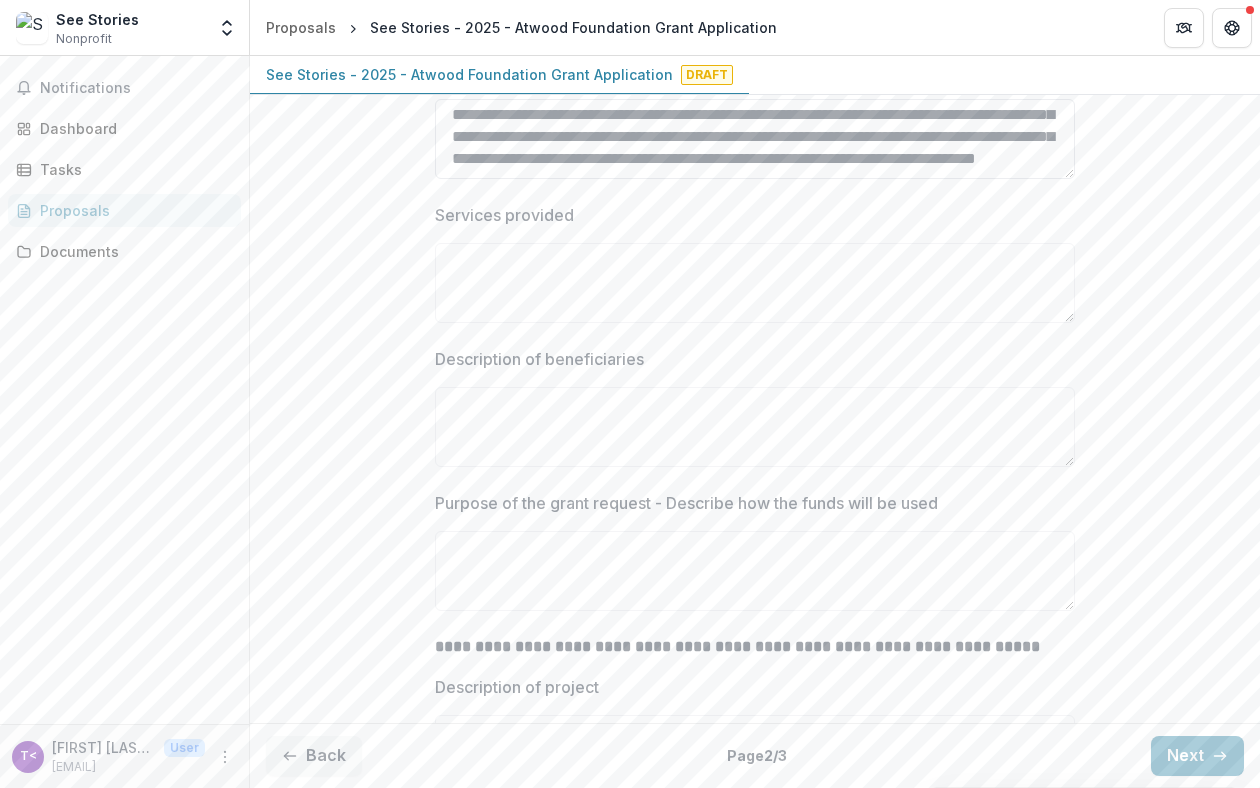 type 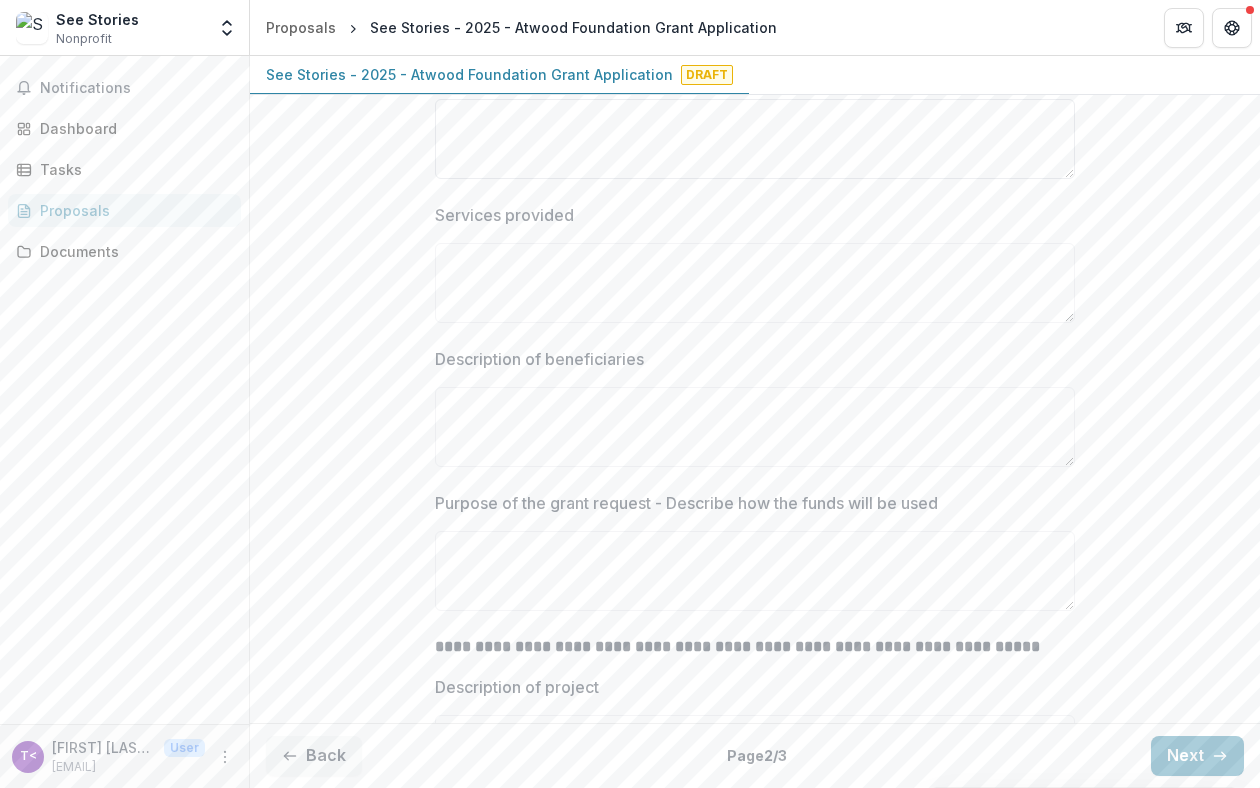 scroll, scrollTop: 0, scrollLeft: 0, axis: both 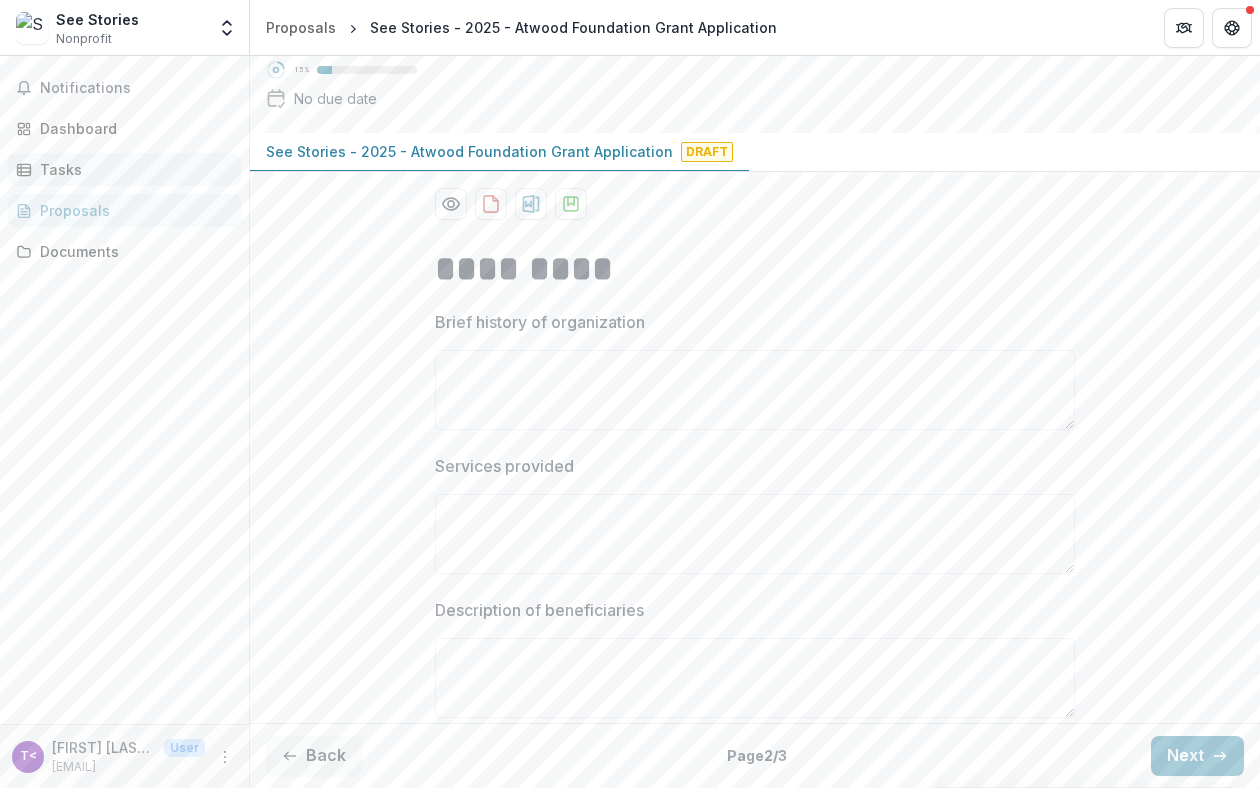 click on "Tasks" at bounding box center [132, 169] 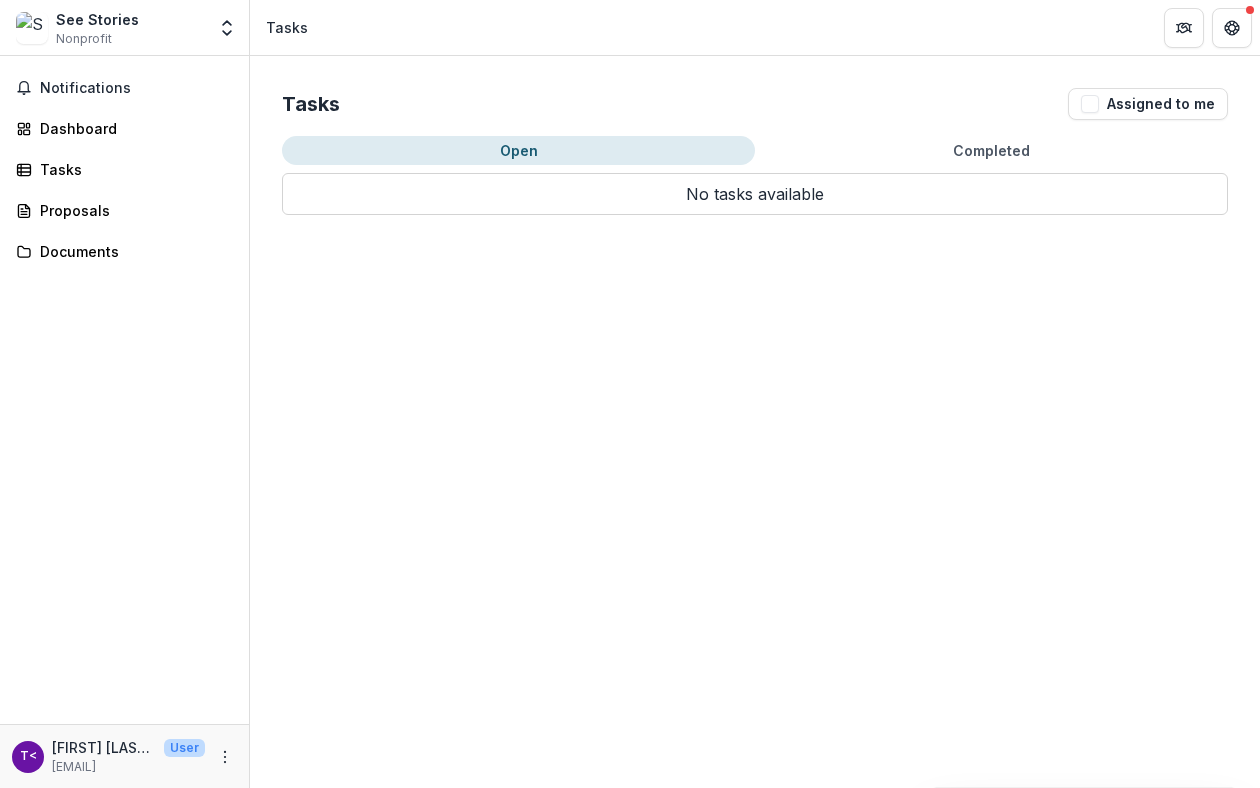 click on "Notifications Dashboard Tasks Proposals Documents" at bounding box center (124, 390) 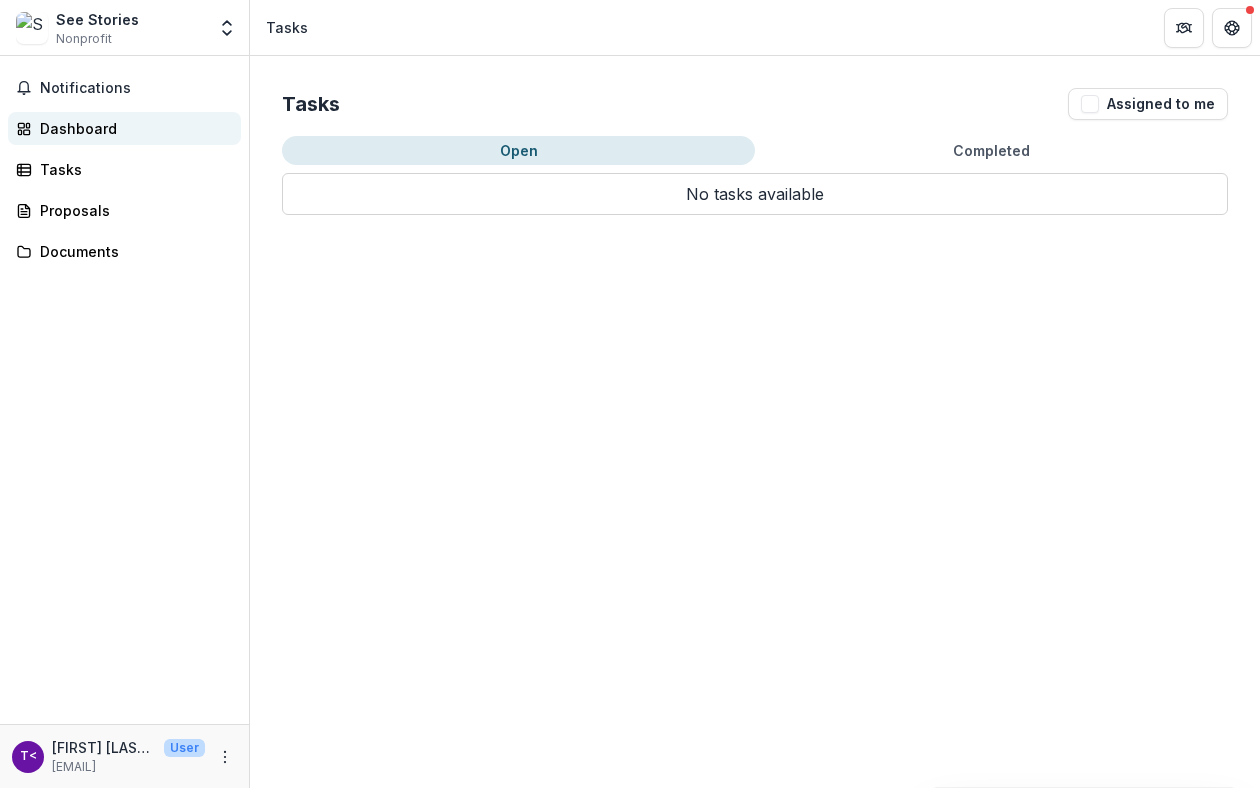 click on "Dashboard" at bounding box center (132, 128) 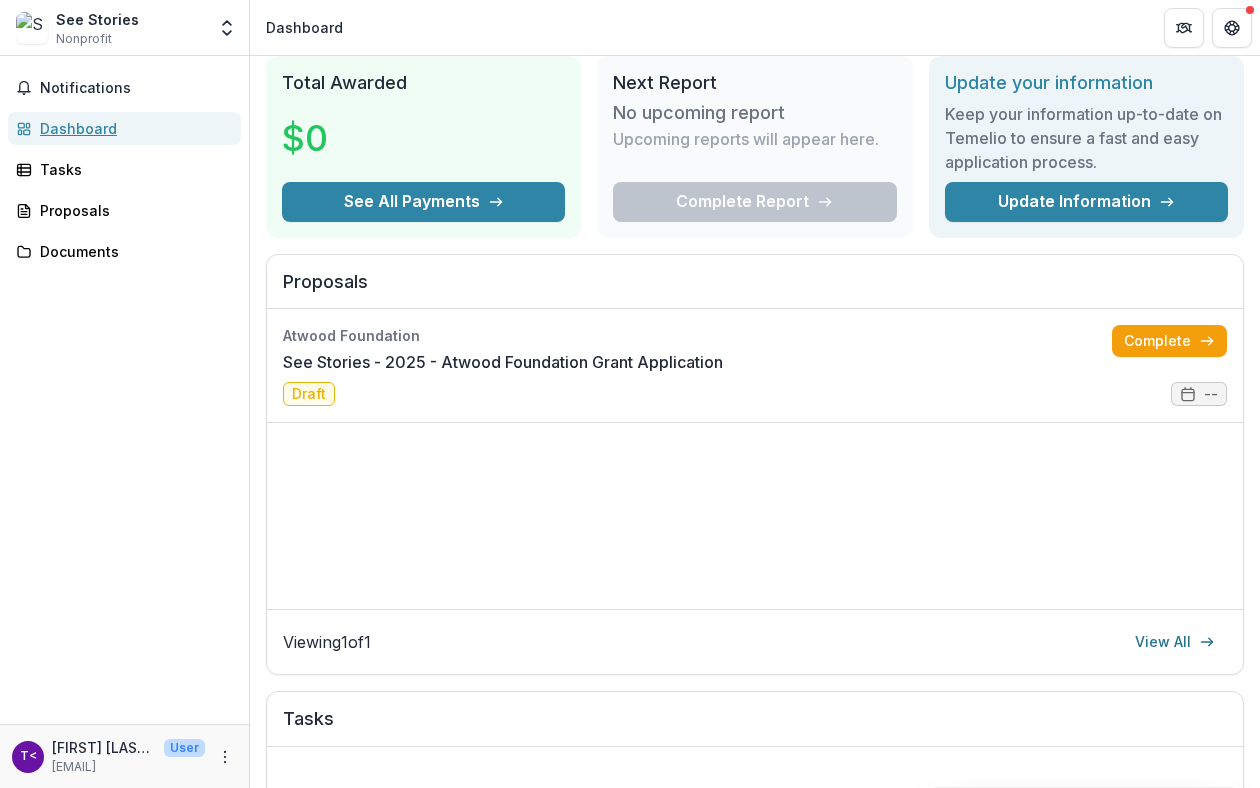 scroll, scrollTop: 128, scrollLeft: 0, axis: vertical 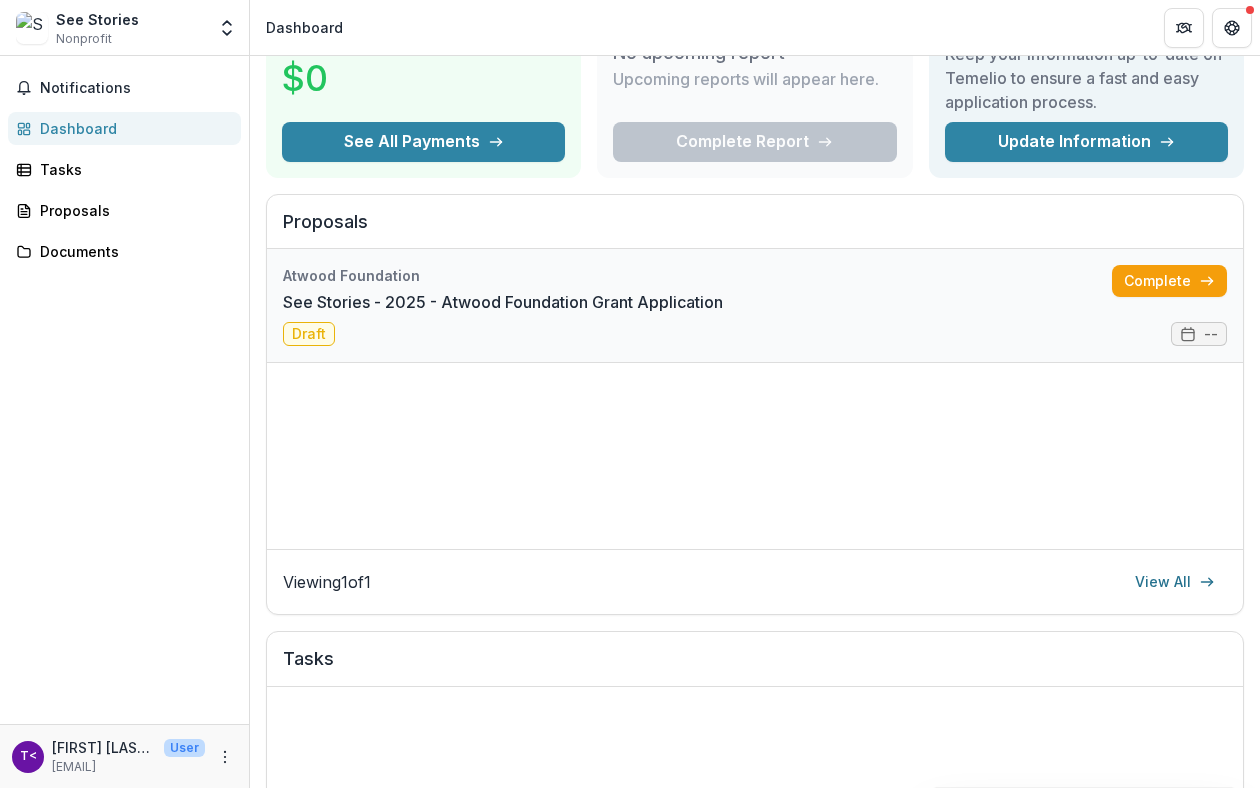click on "See Stories - 2025 - Atwood Foundation Grant Application" at bounding box center (503, 302) 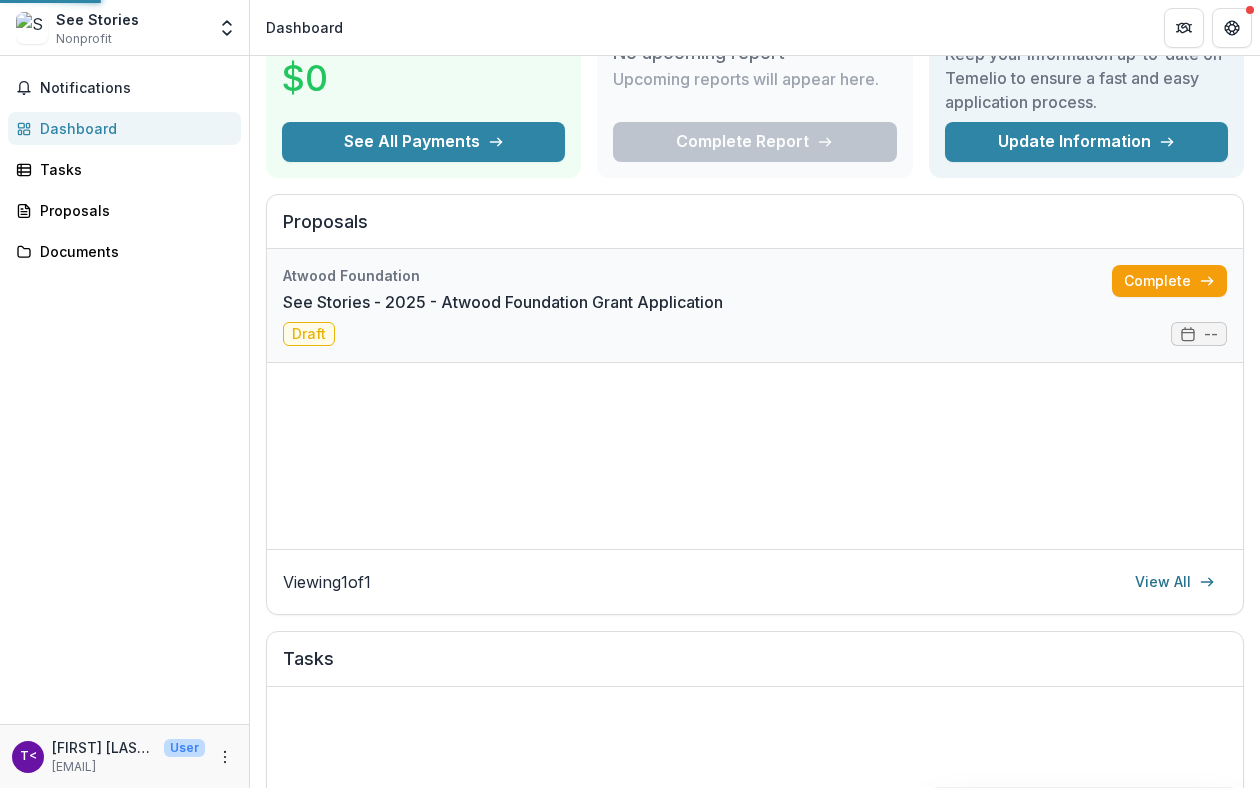 scroll, scrollTop: 0, scrollLeft: 0, axis: both 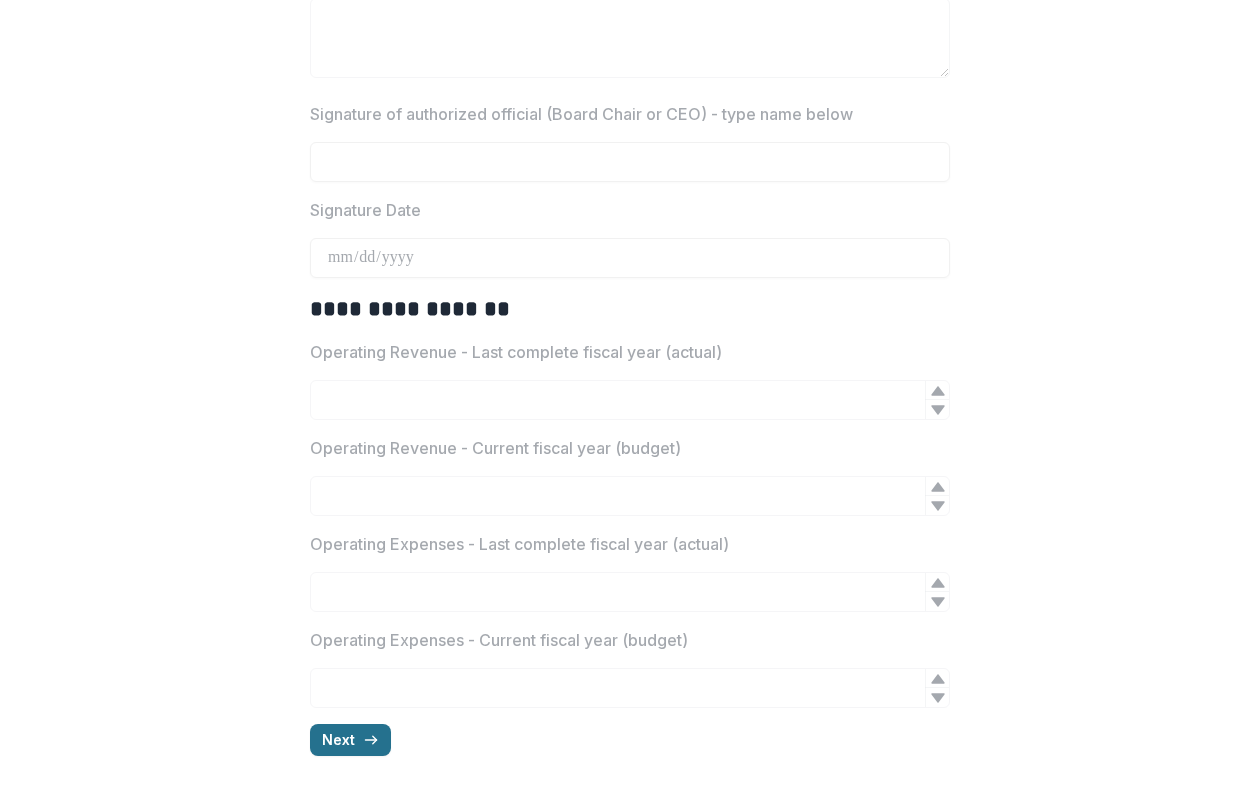 click on "Next" at bounding box center (350, 740) 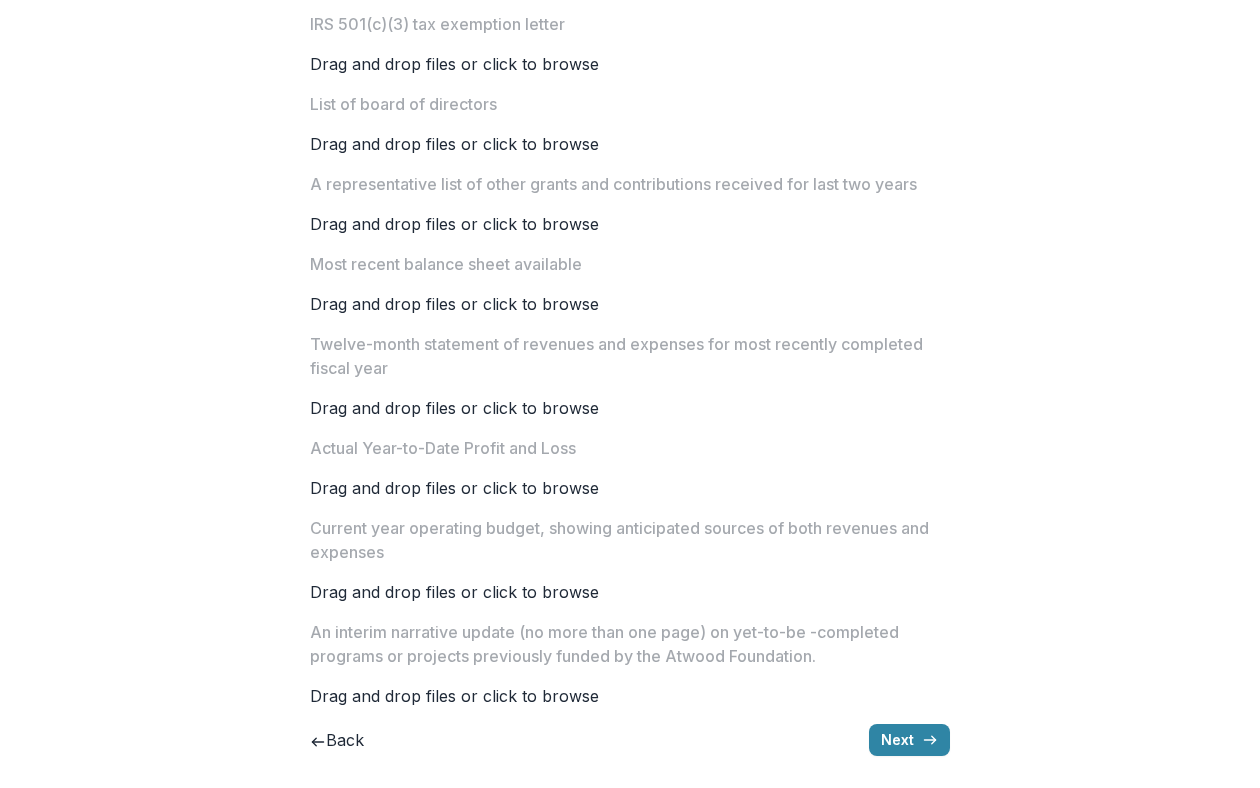 scroll, scrollTop: 2685, scrollLeft: 0, axis: vertical 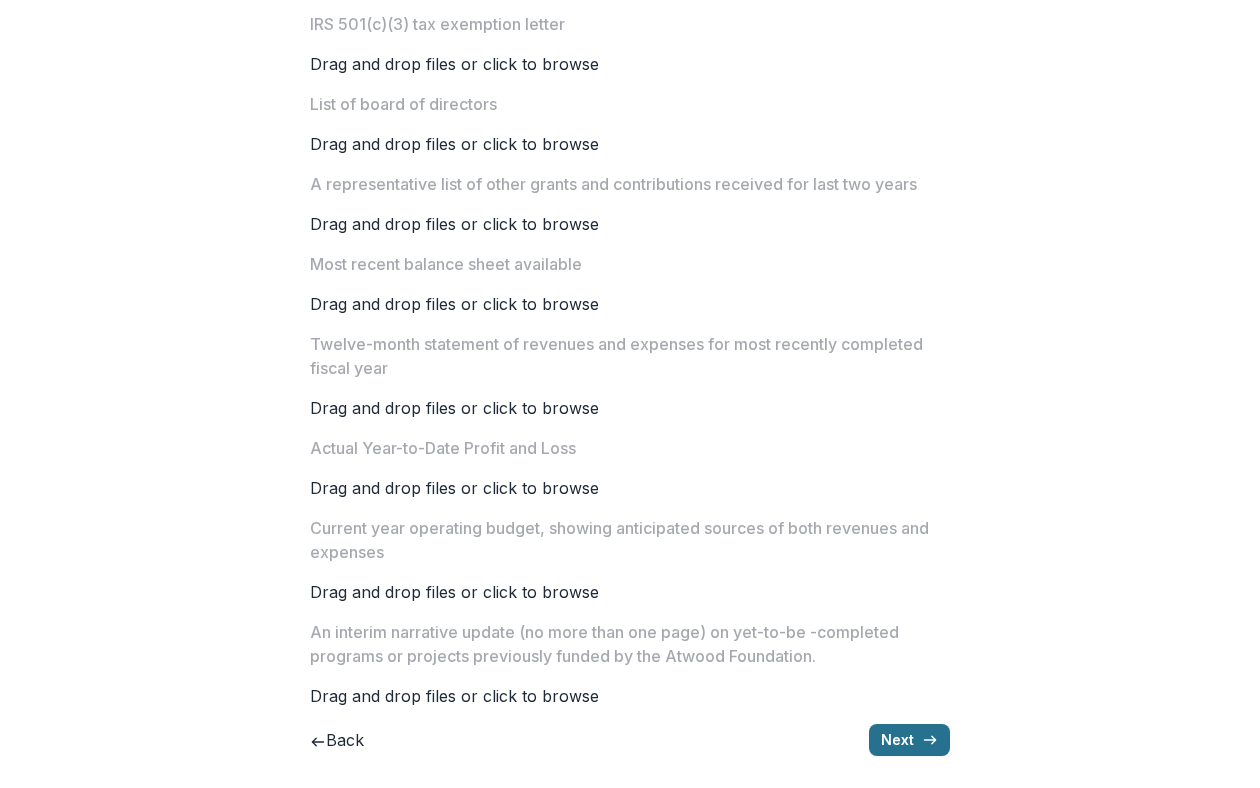 click on "Next" at bounding box center (909, 740) 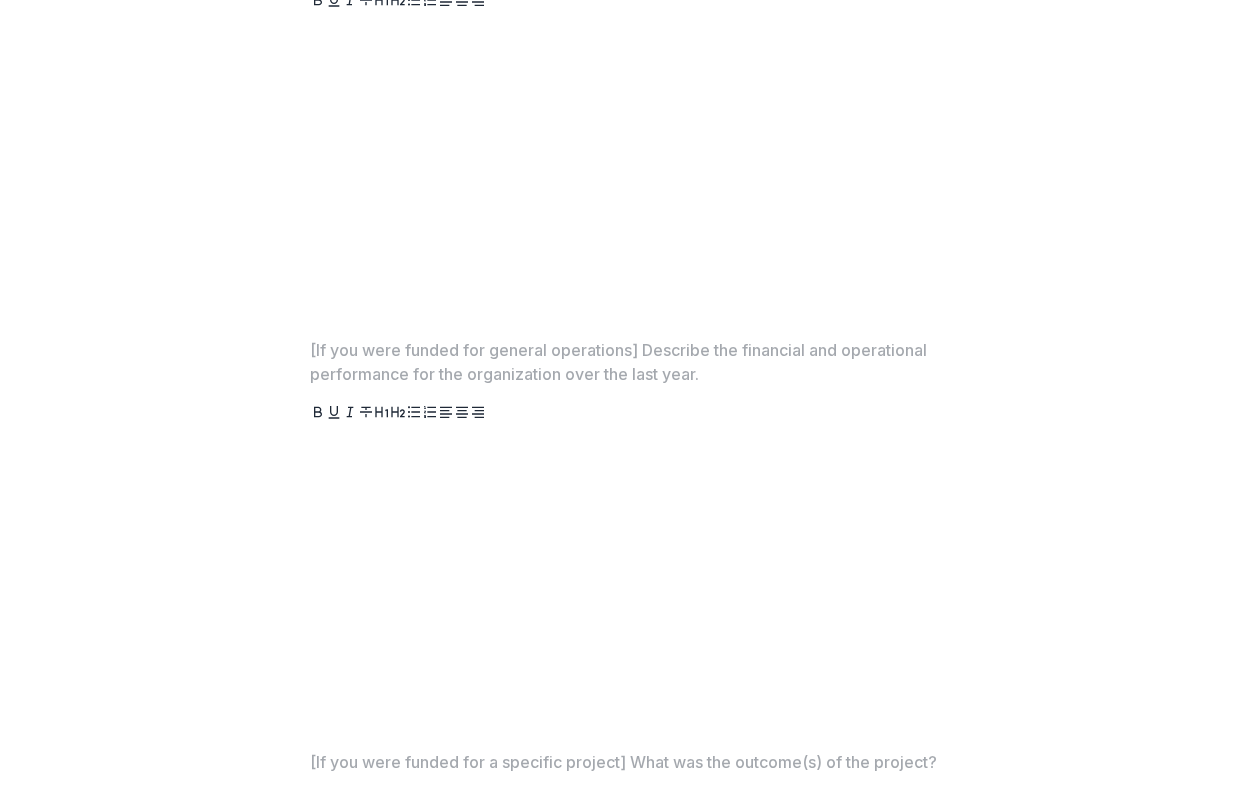 scroll, scrollTop: 982, scrollLeft: 0, axis: vertical 